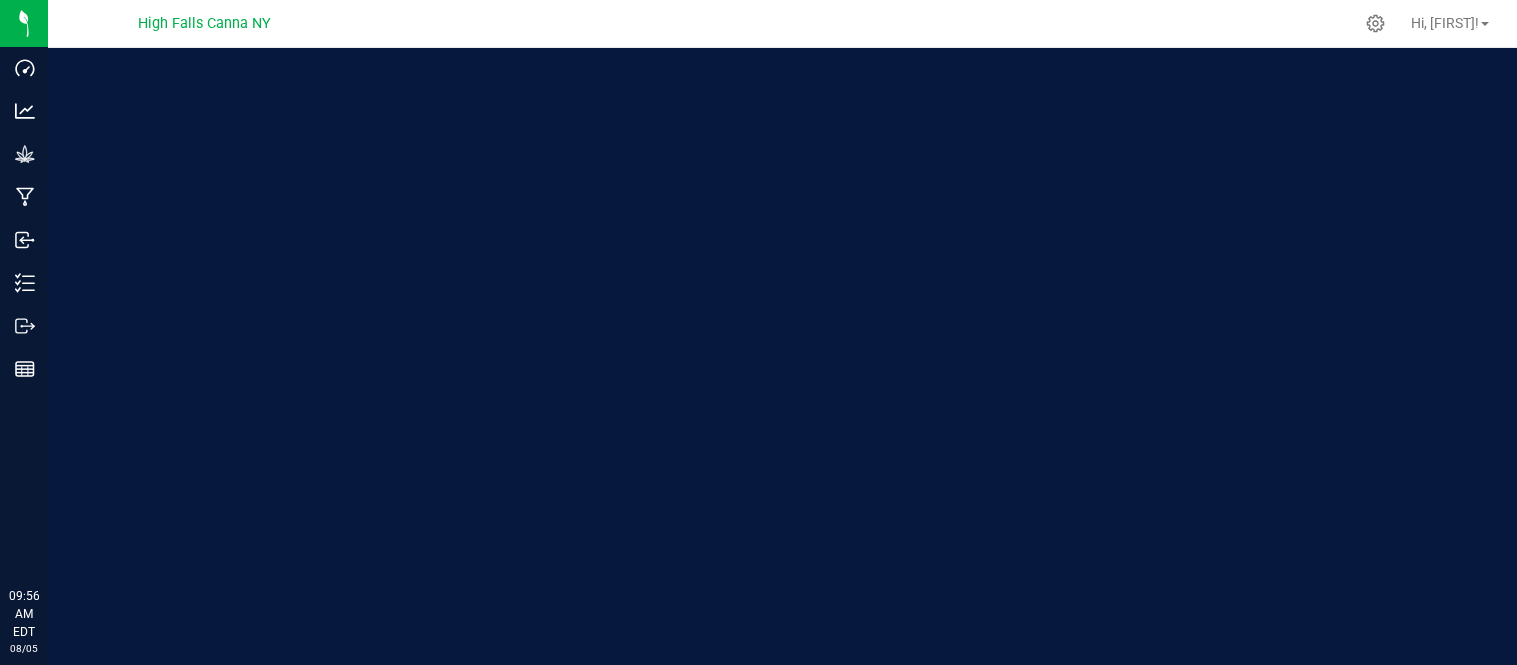 scroll, scrollTop: 0, scrollLeft: 0, axis: both 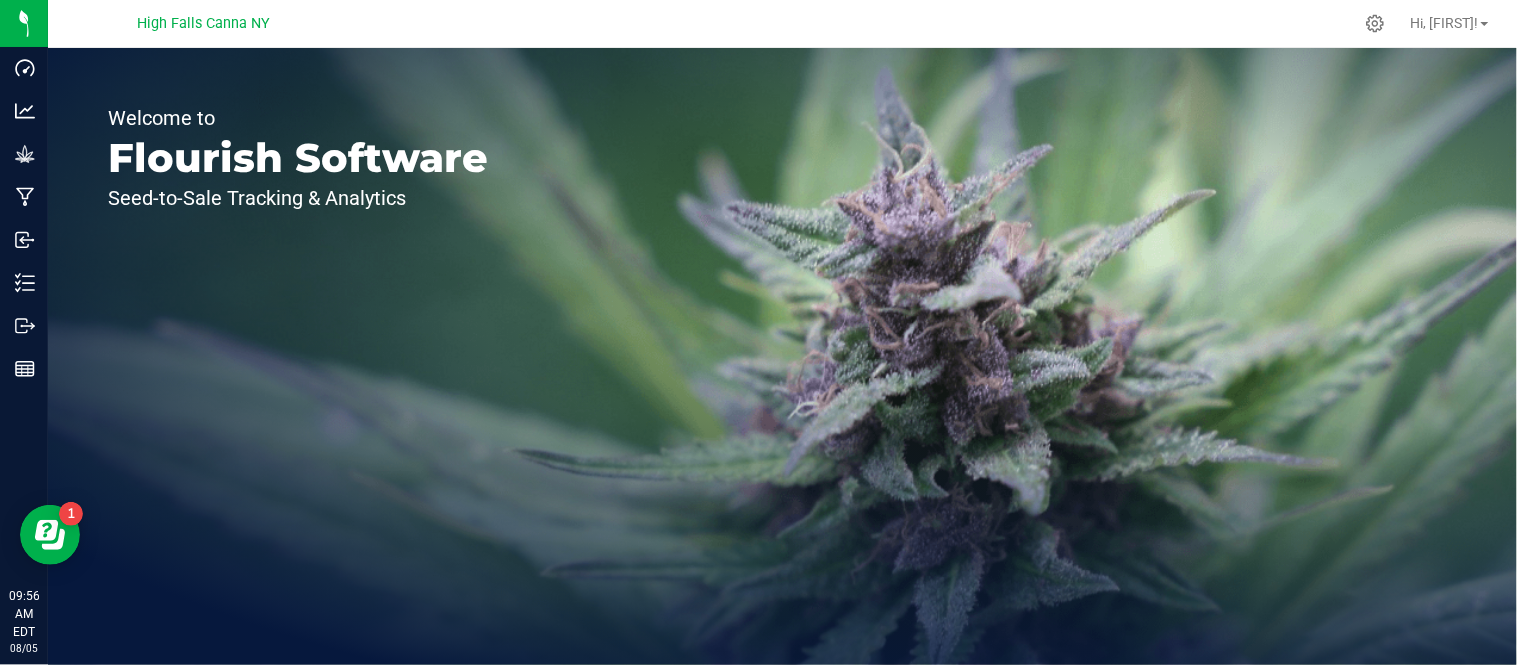drag, startPoint x: 0, startPoint y: 0, endPoint x: 263, endPoint y: 93, distance: 278.95877 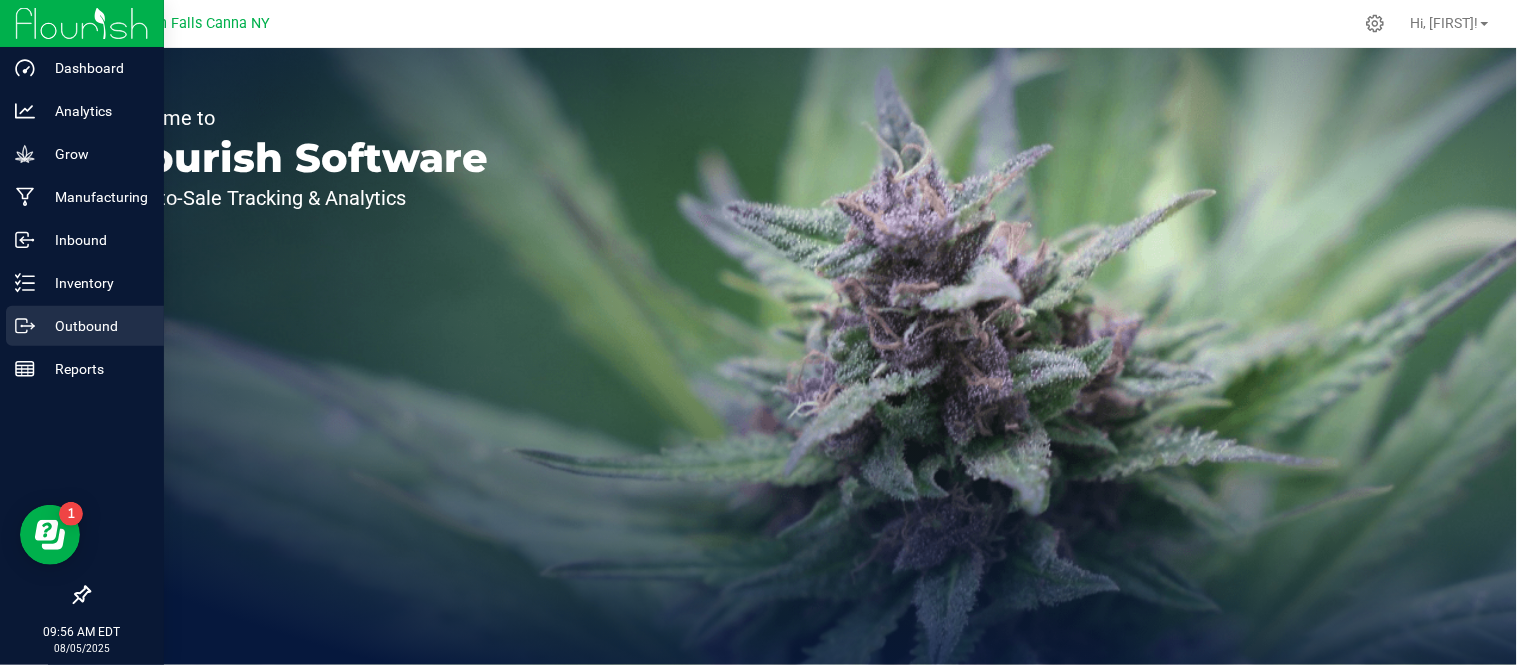 click on "Outbound" at bounding box center (85, 326) 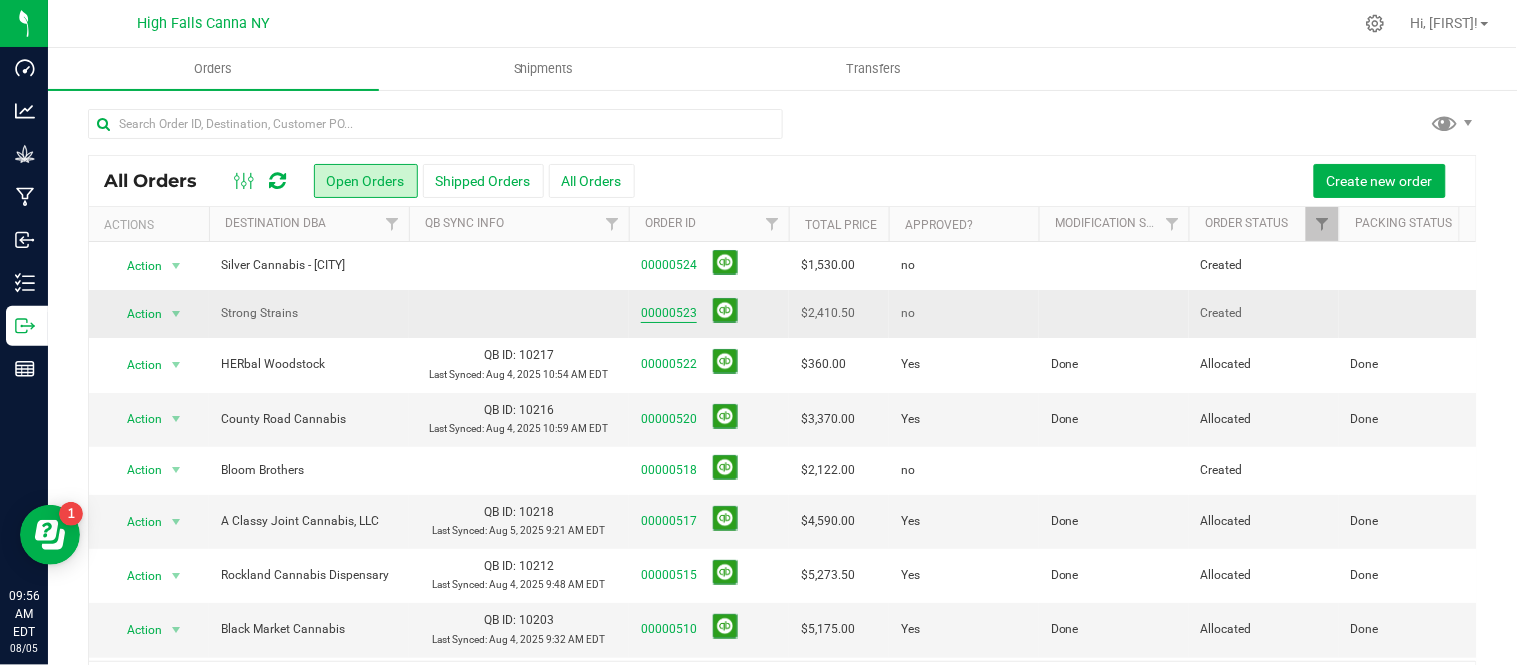 click on "00000523" at bounding box center [669, 313] 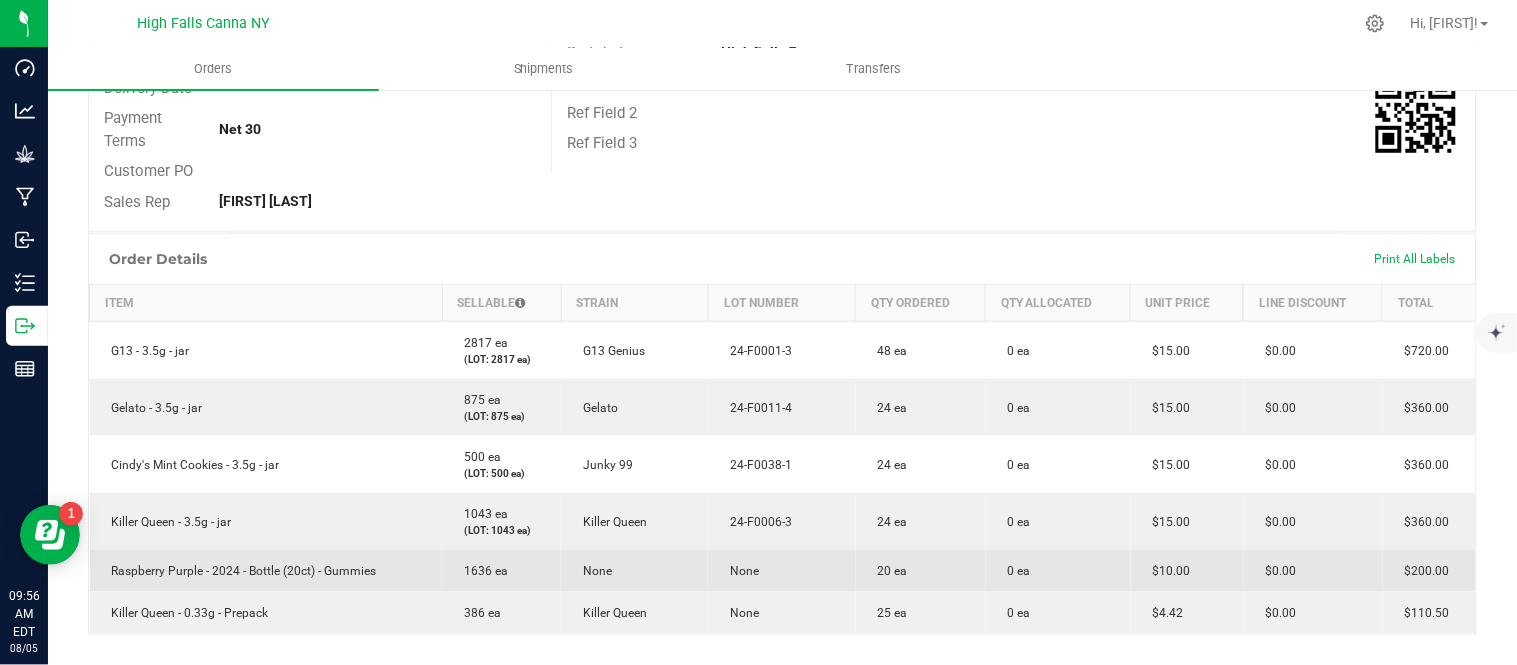scroll, scrollTop: 0, scrollLeft: 0, axis: both 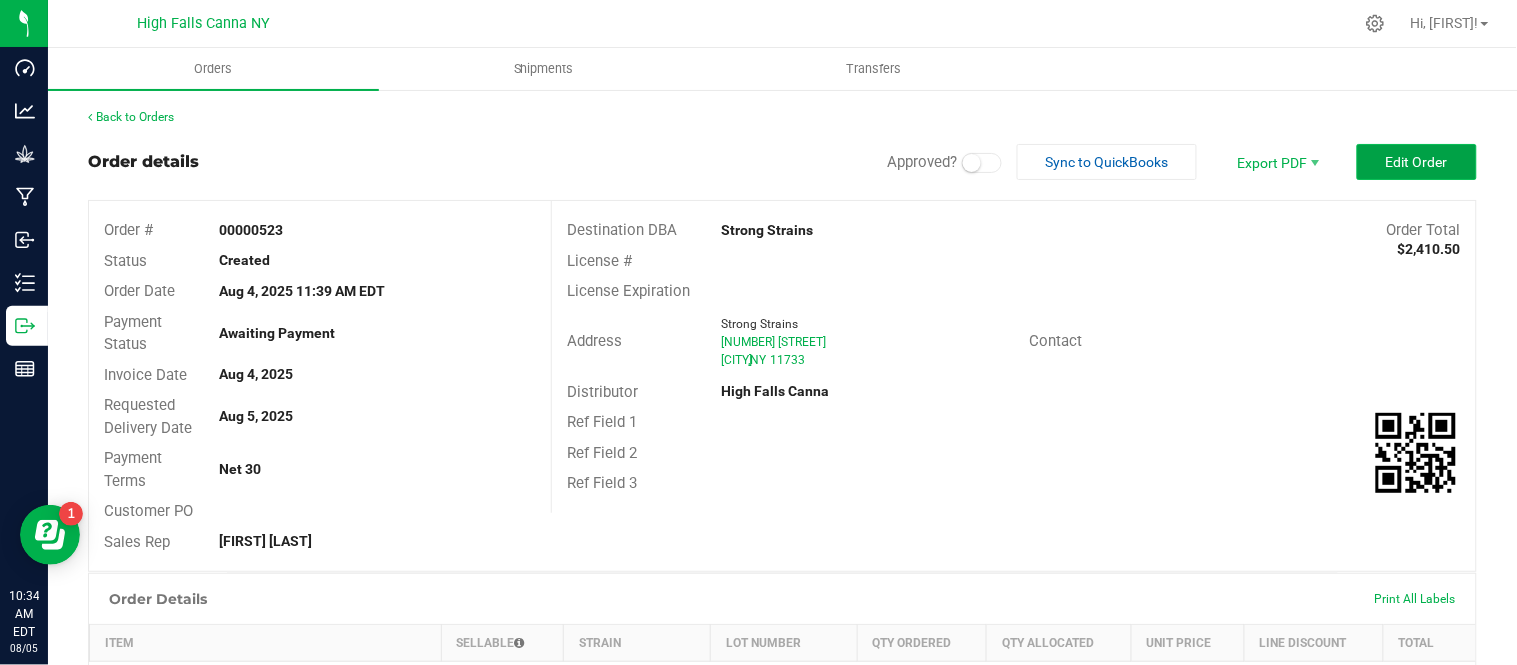click on "Edit Order" at bounding box center (1417, 162) 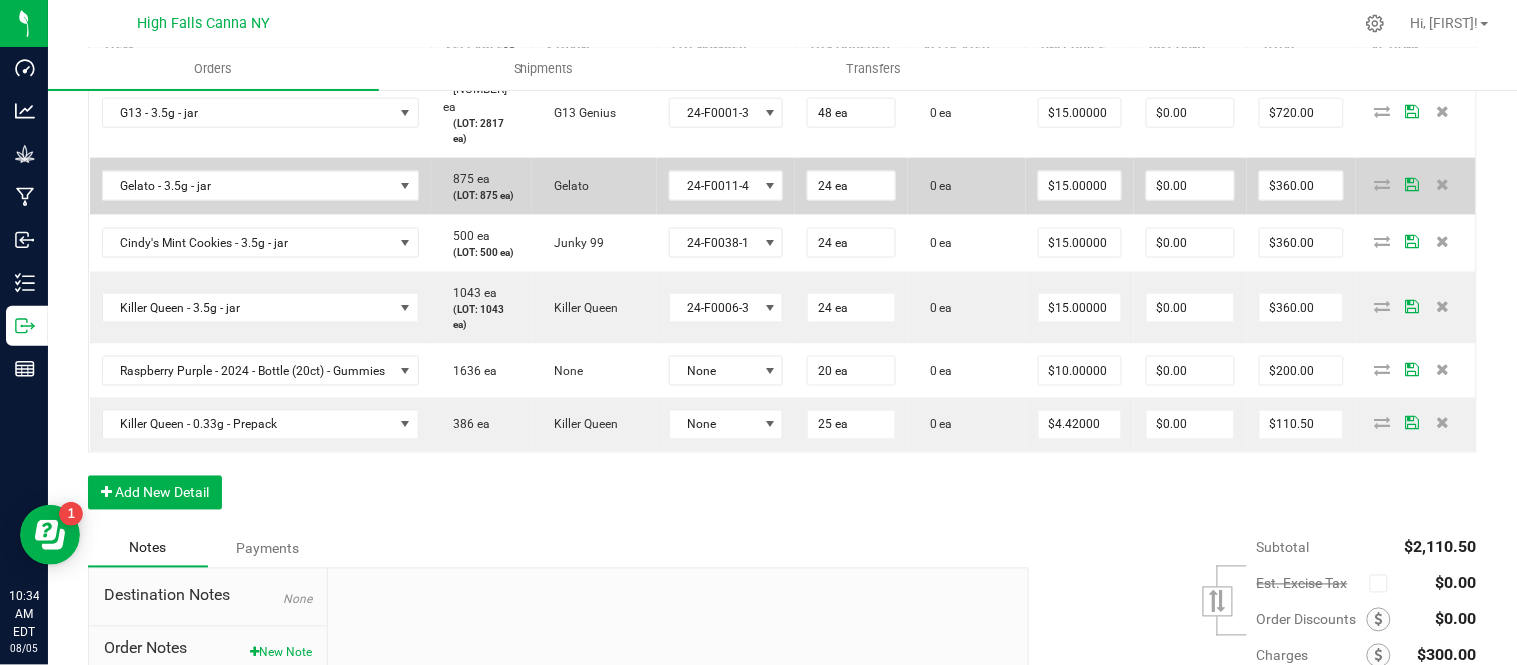 scroll, scrollTop: 666, scrollLeft: 0, axis: vertical 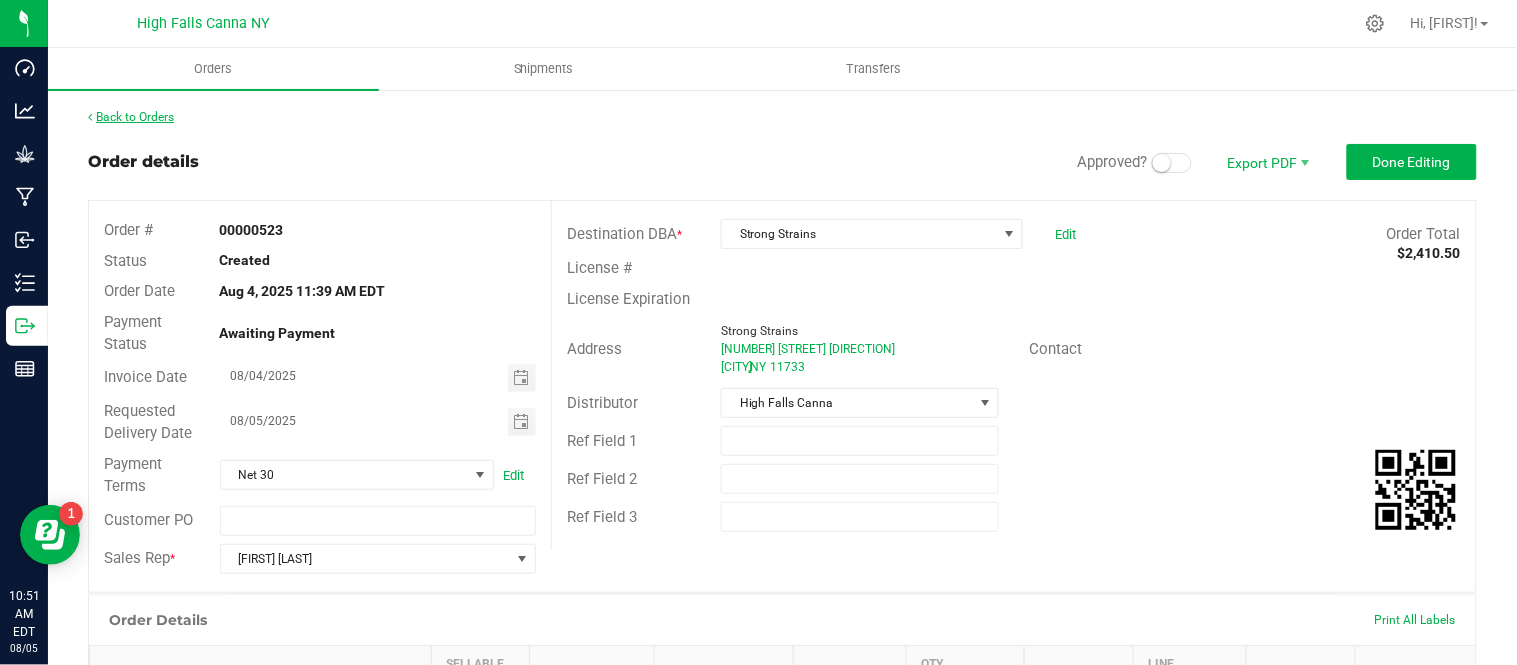 click on "Back to Orders" at bounding box center (131, 117) 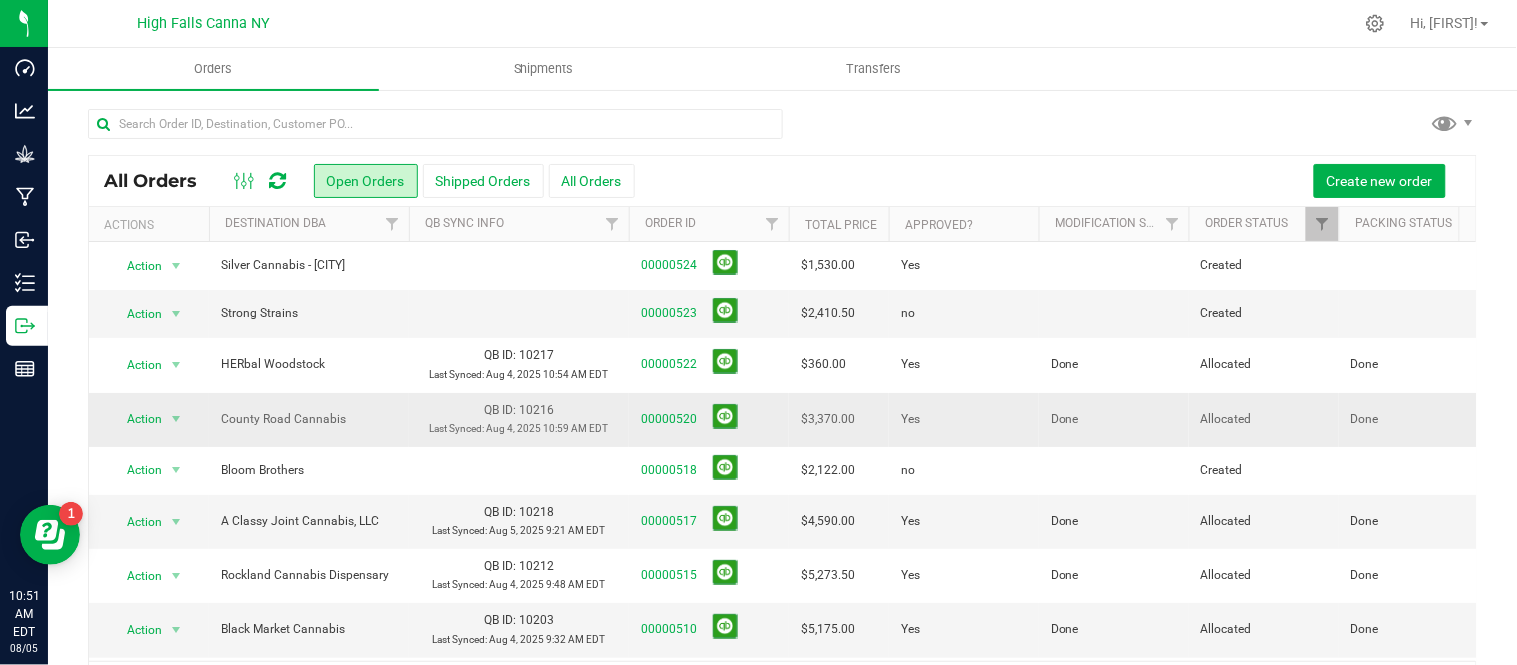 scroll, scrollTop: 111, scrollLeft: 0, axis: vertical 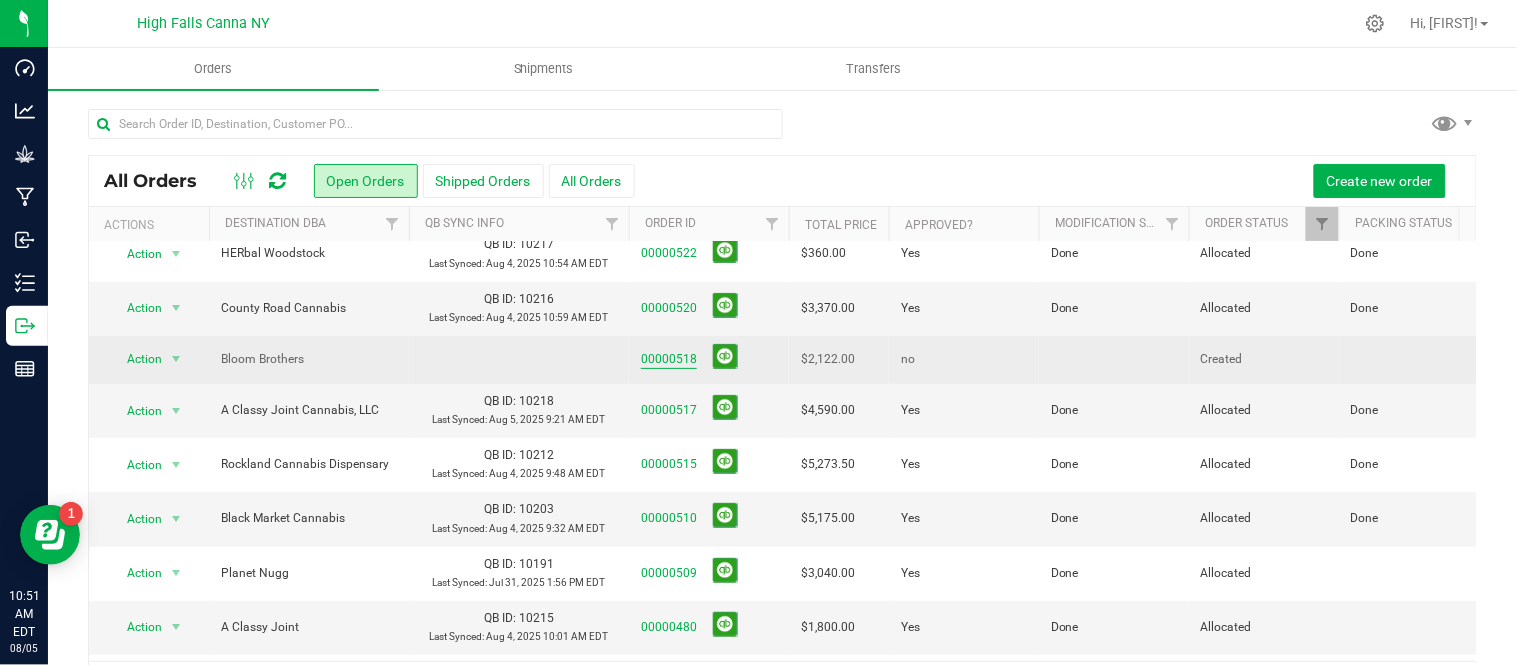 click on "00000518" at bounding box center (669, 359) 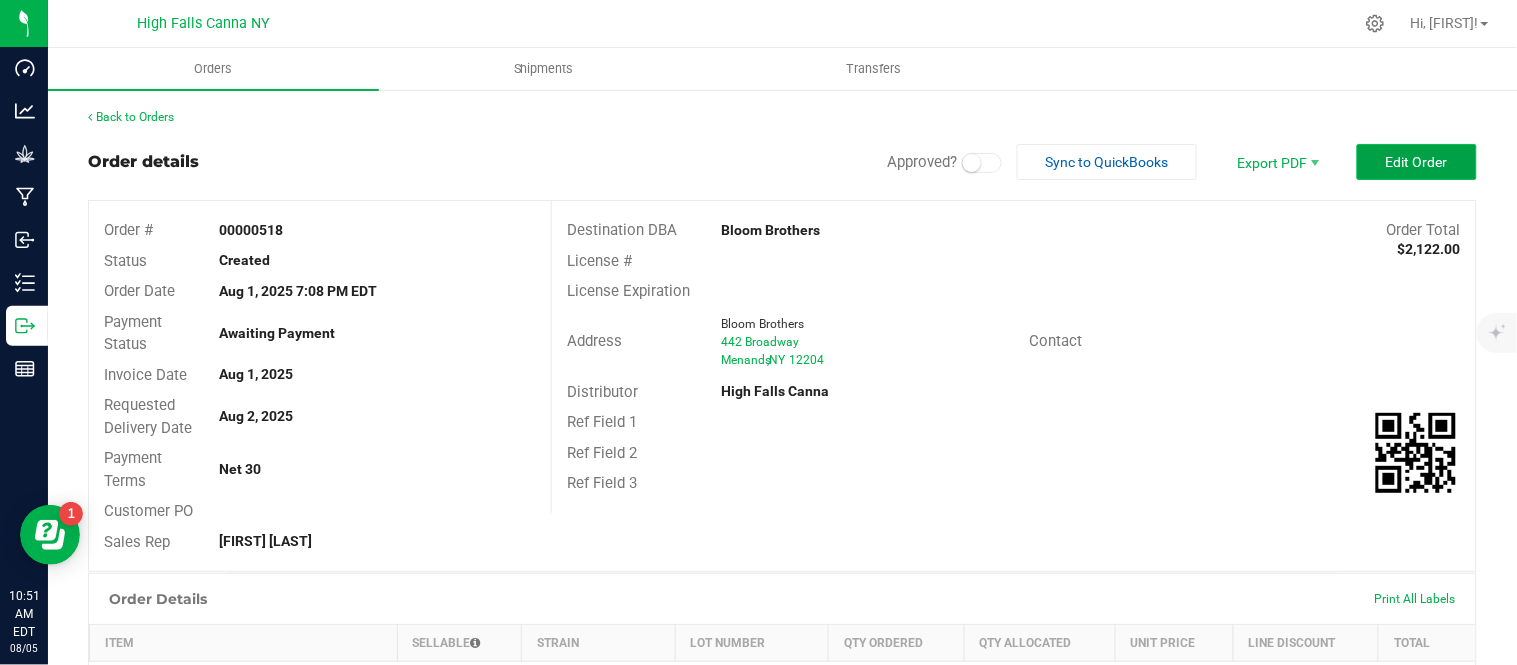 click on "Edit Order" at bounding box center (1417, 162) 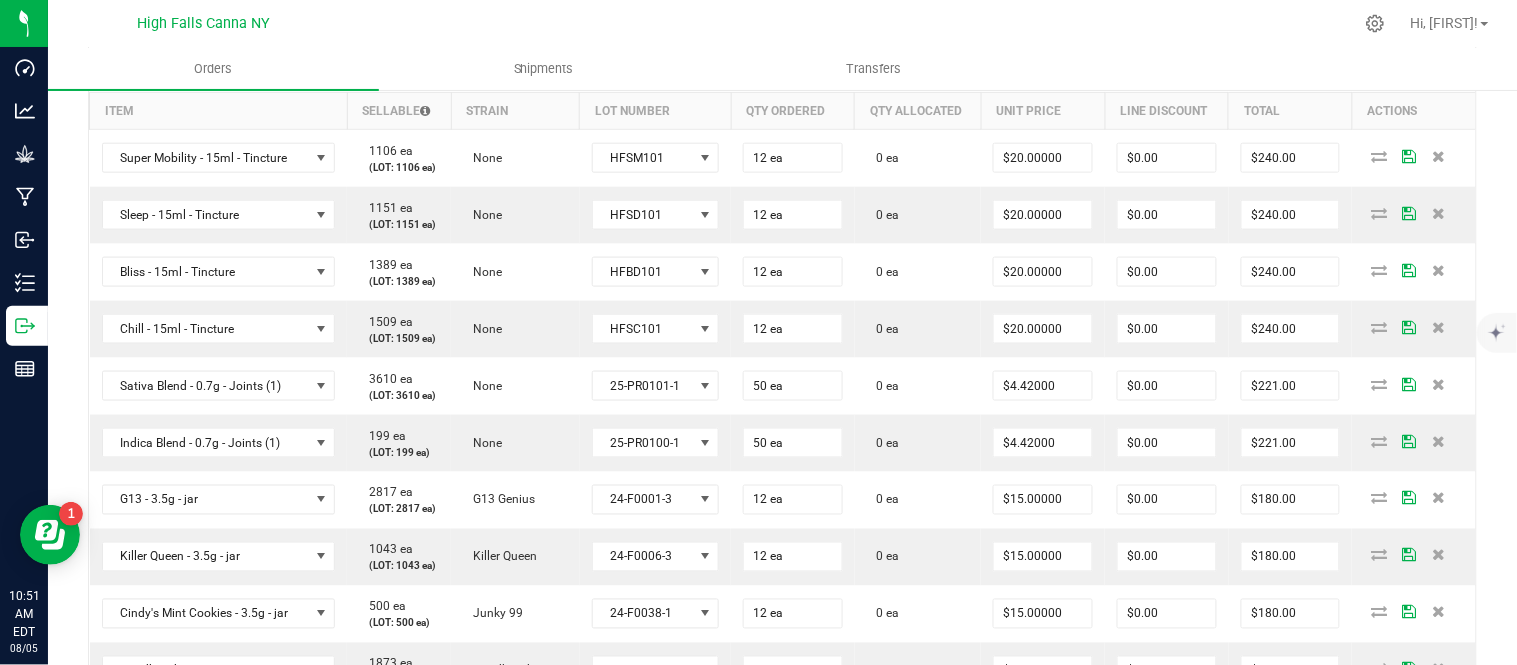 scroll, scrollTop: 555, scrollLeft: 0, axis: vertical 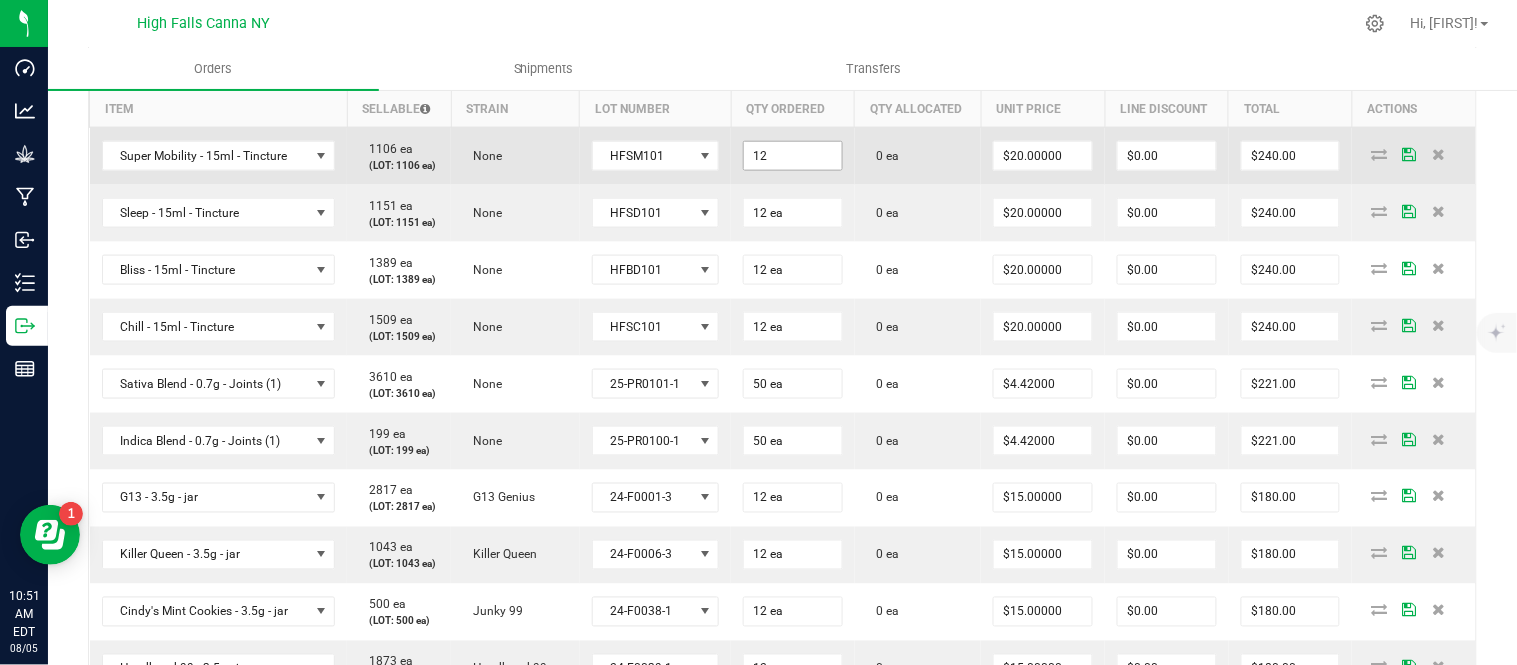 click on "12" at bounding box center (793, 156) 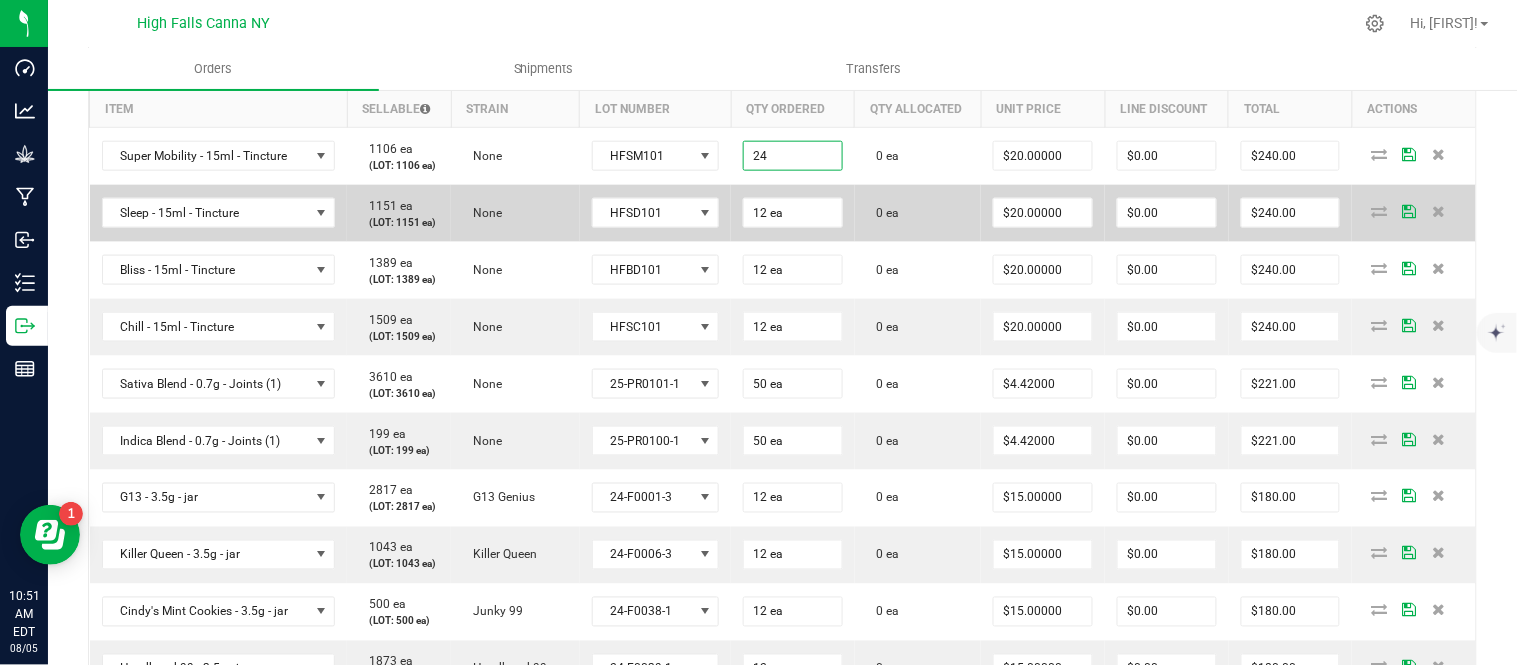 type on "24 ea" 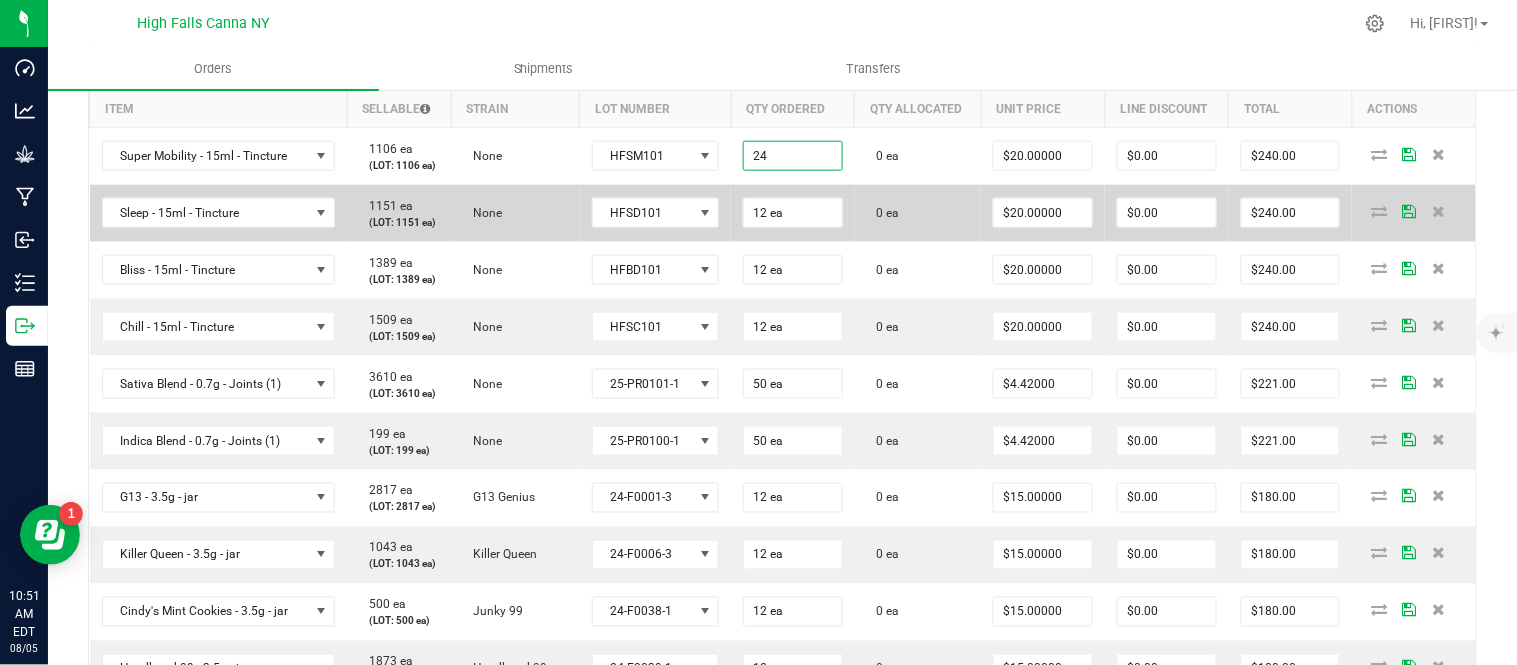type on "$480.00" 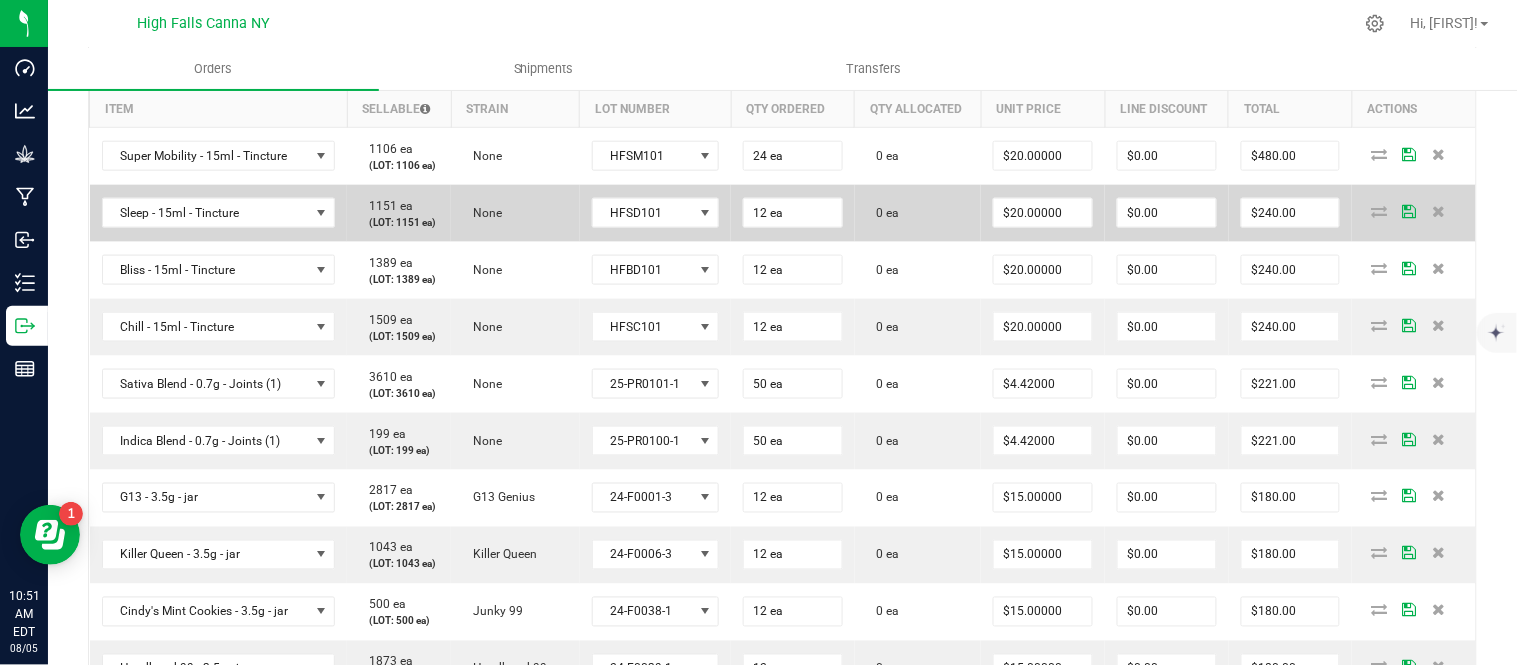 click on "12 ea" at bounding box center [793, 213] 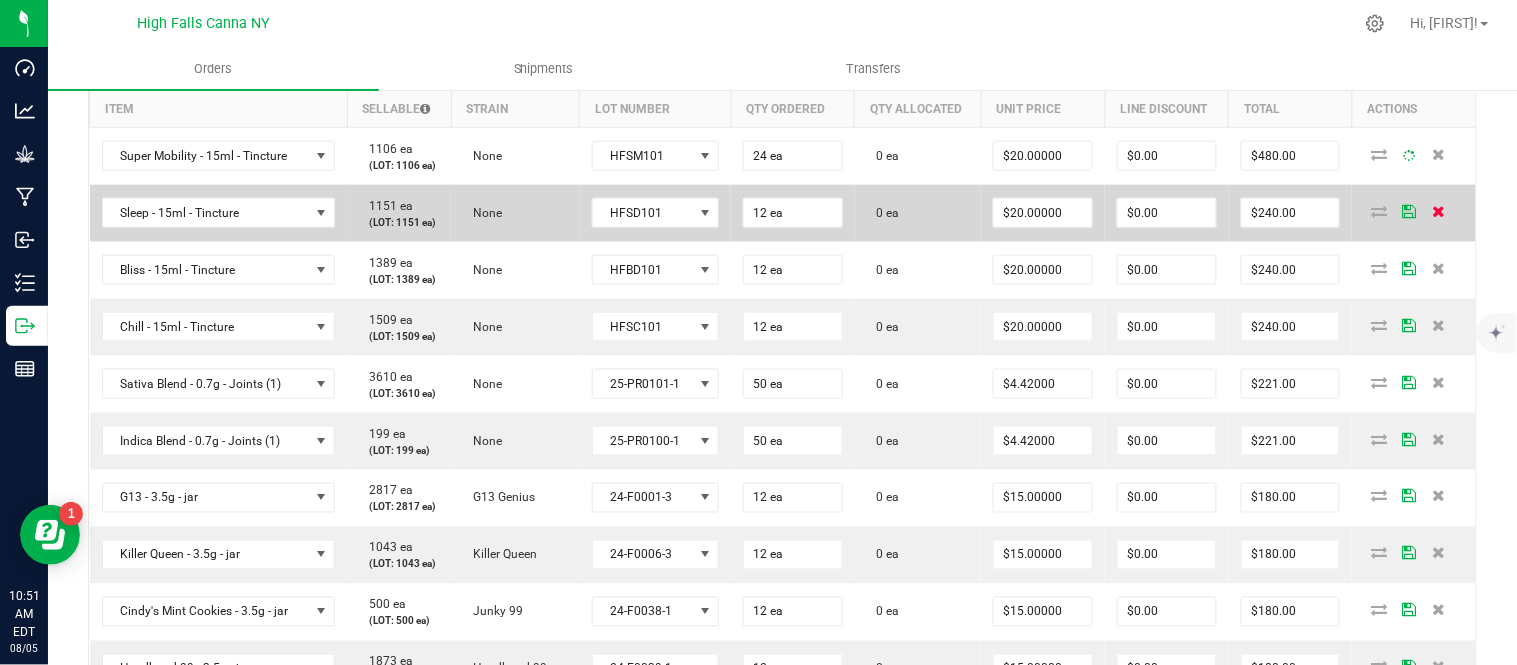 click at bounding box center [1439, 211] 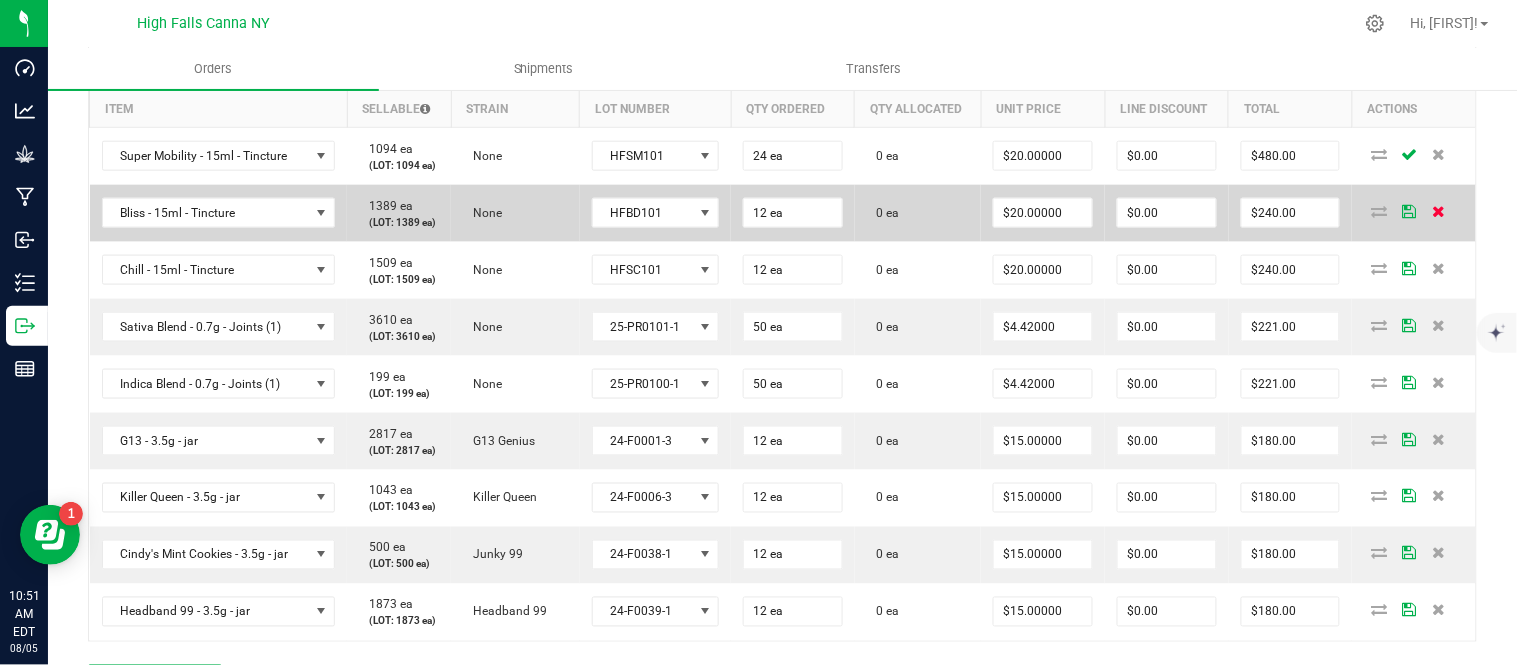 click at bounding box center (1439, 211) 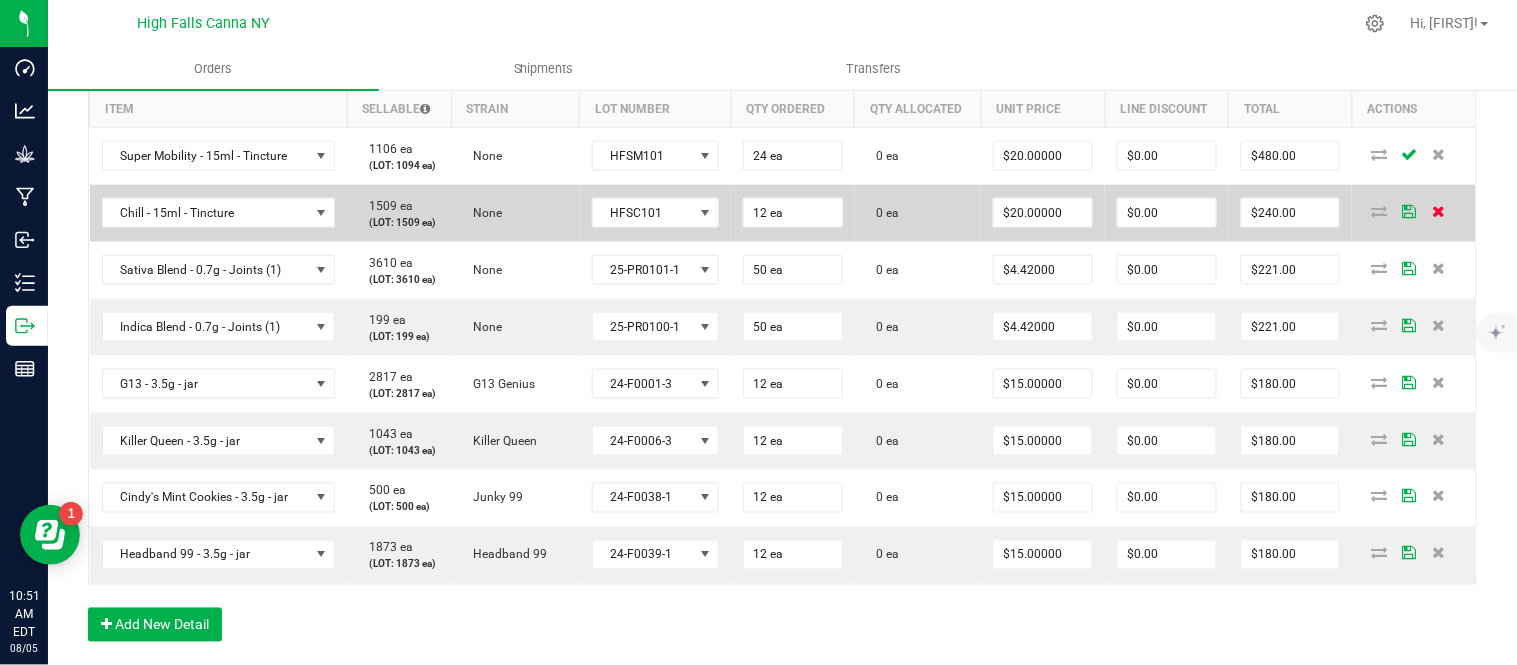 click at bounding box center (1439, 211) 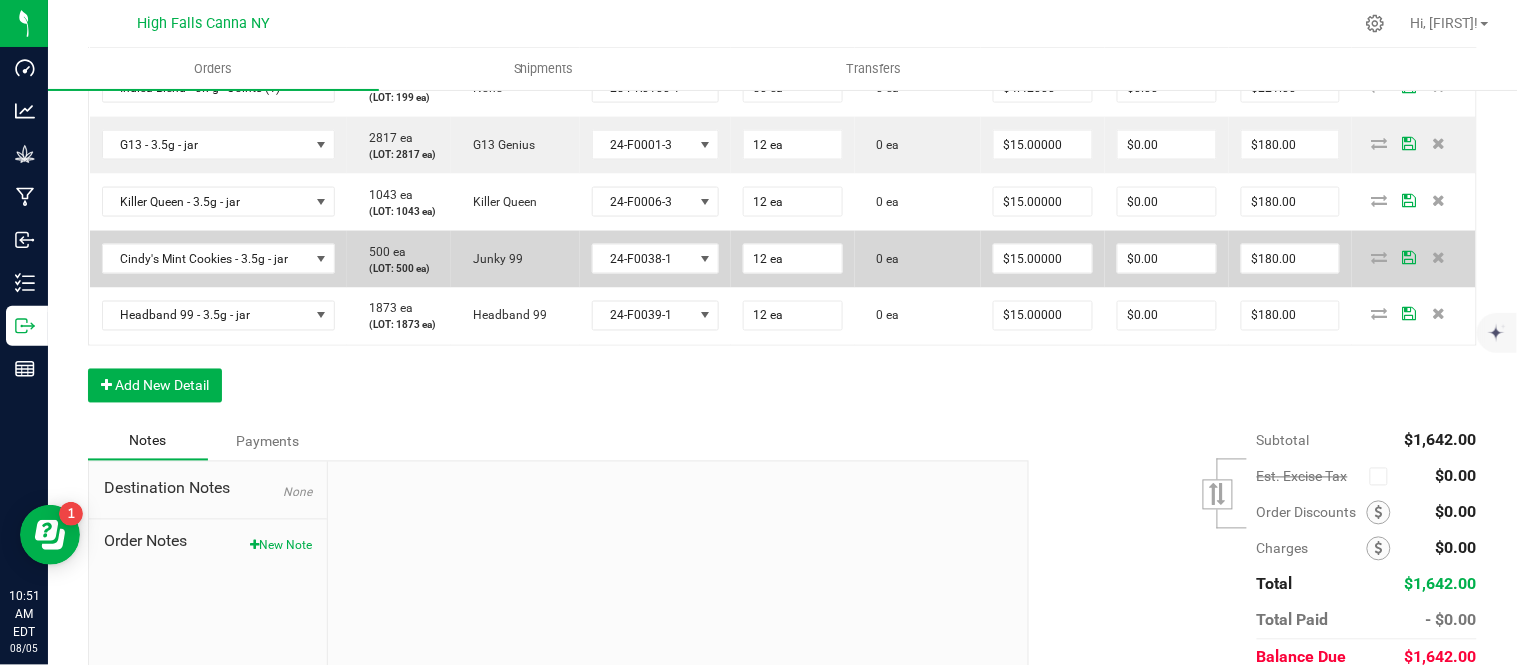 scroll, scrollTop: 777, scrollLeft: 0, axis: vertical 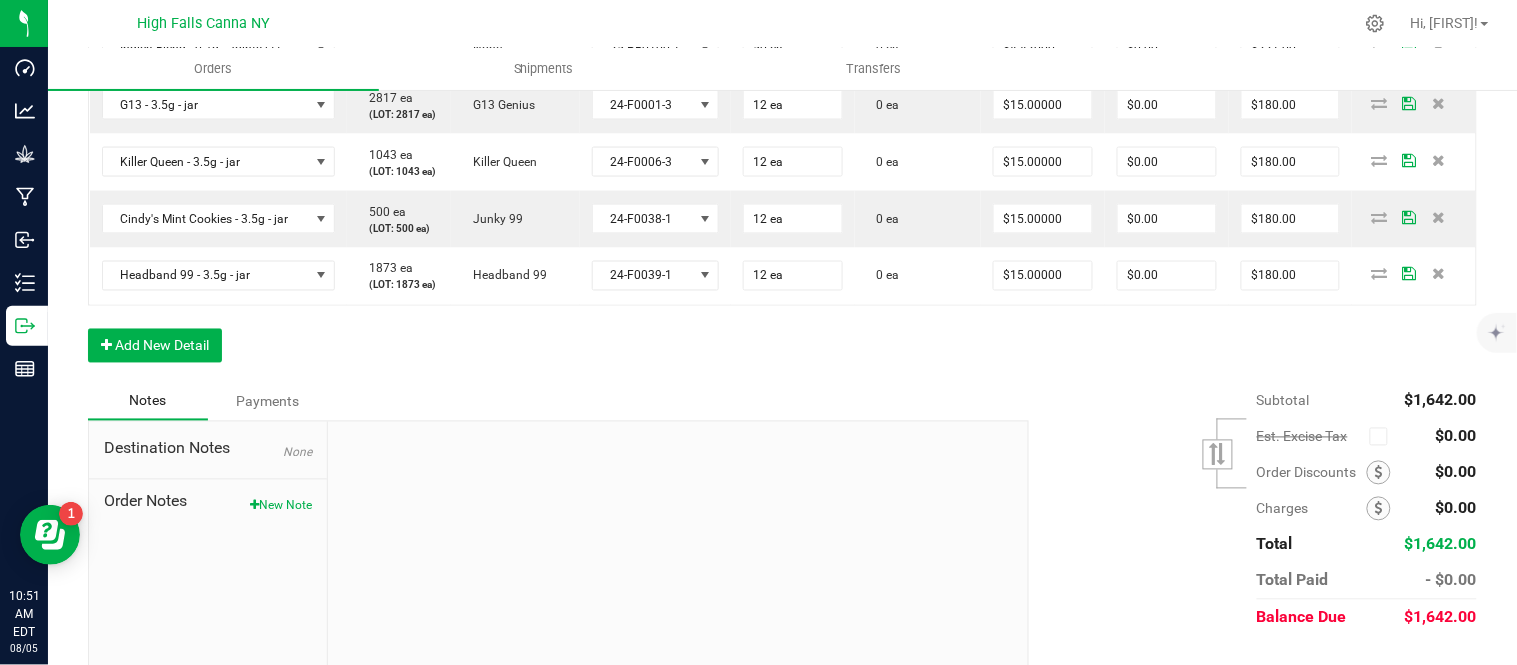 click on "Notes
Payments" at bounding box center (551, 402) 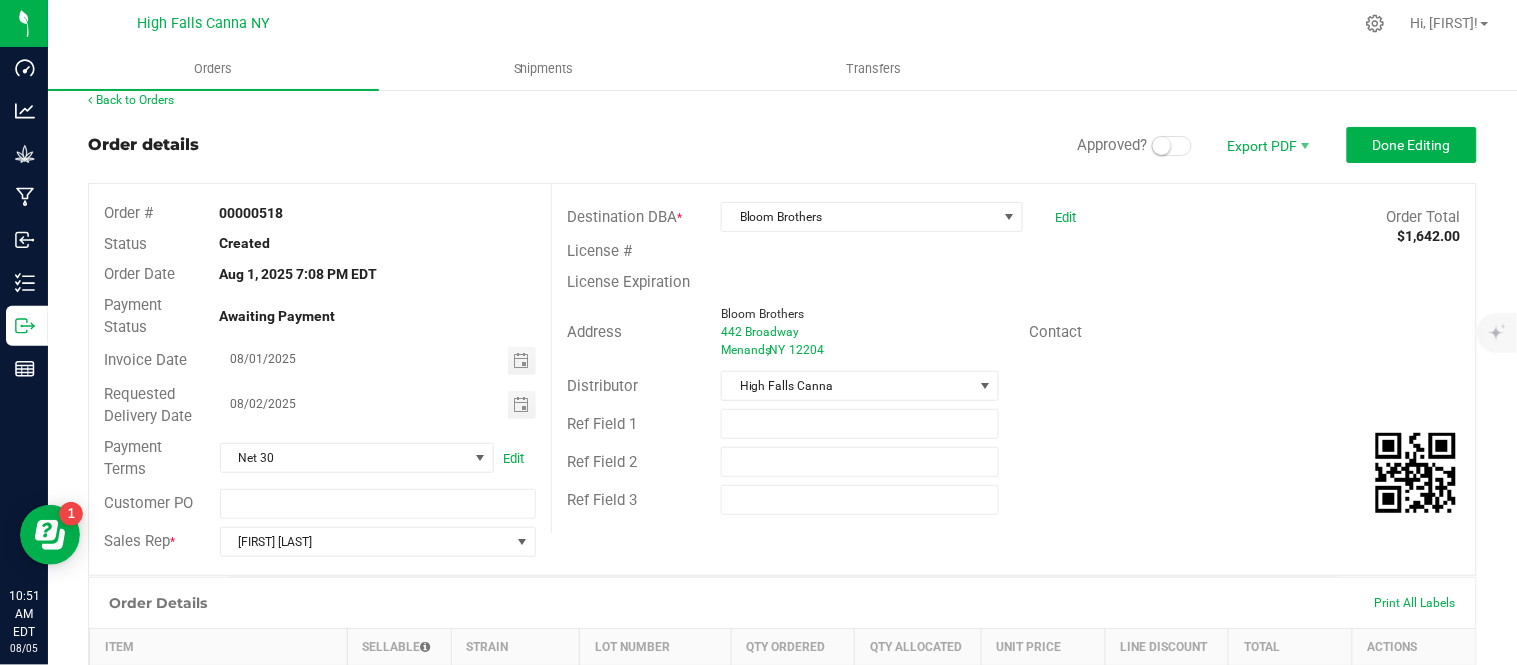 scroll, scrollTop: 0, scrollLeft: 0, axis: both 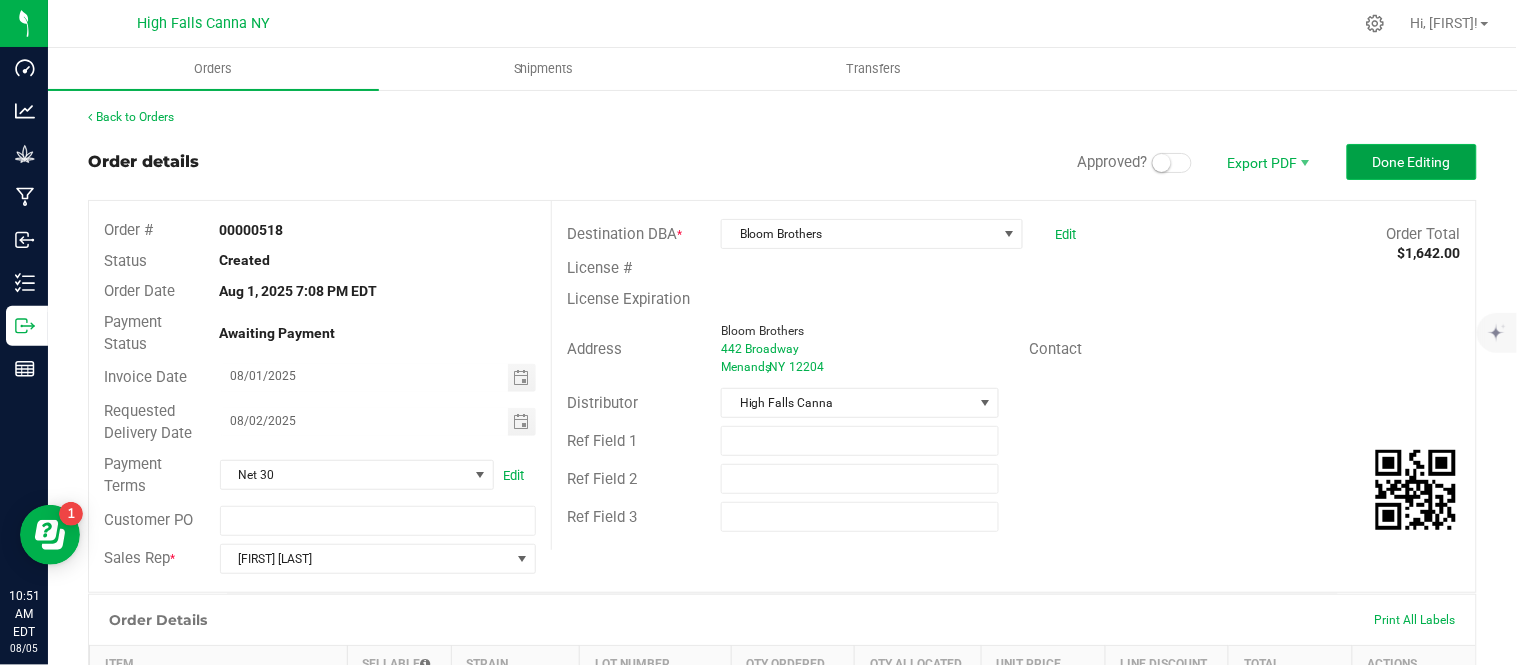 click on "Done Editing" at bounding box center [1412, 162] 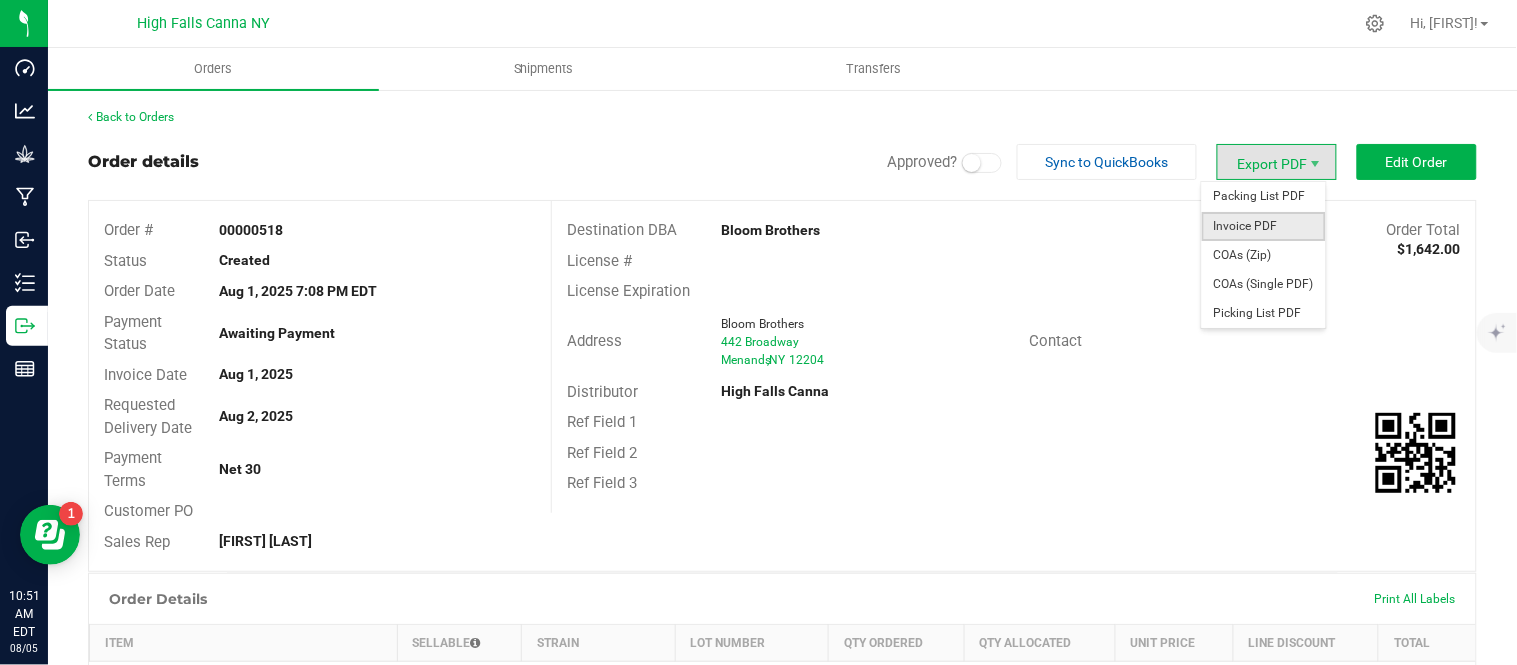 click on "Invoice PDF" at bounding box center (1264, 226) 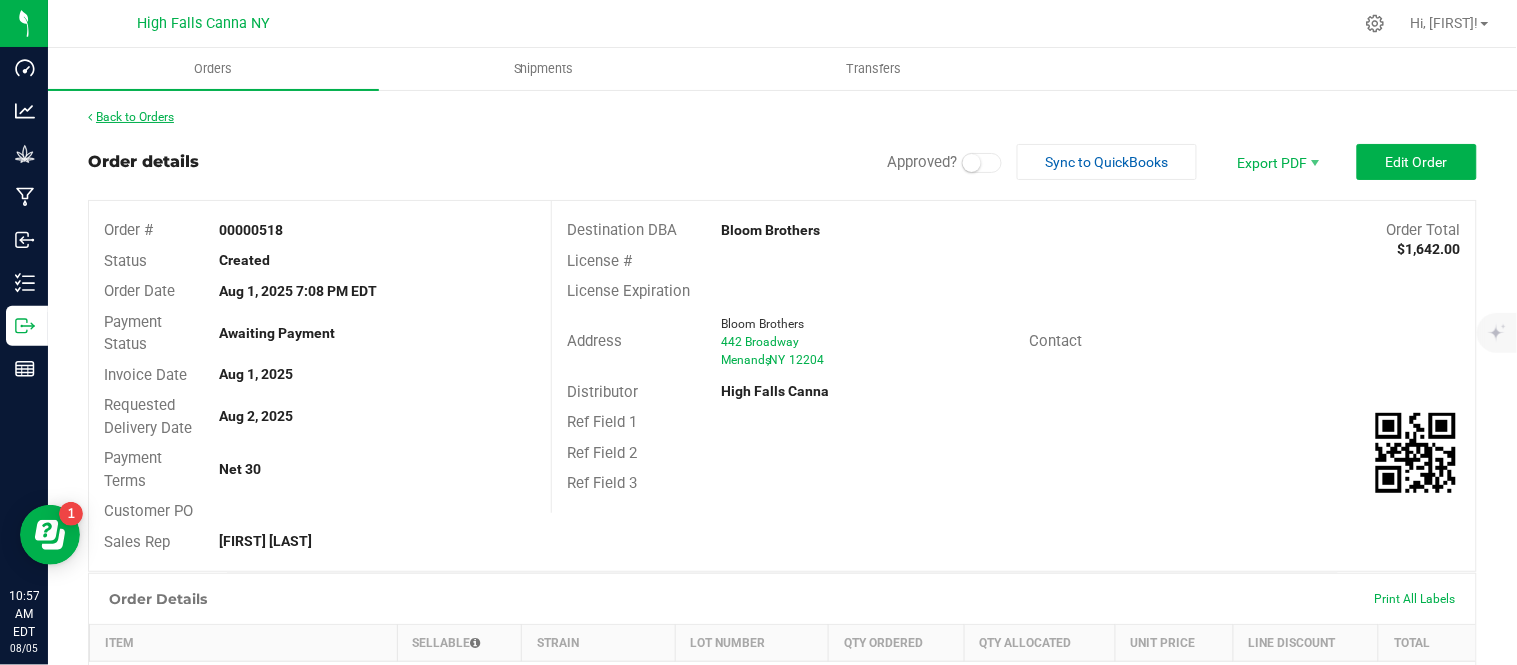 click on "Back to Orders" at bounding box center (131, 117) 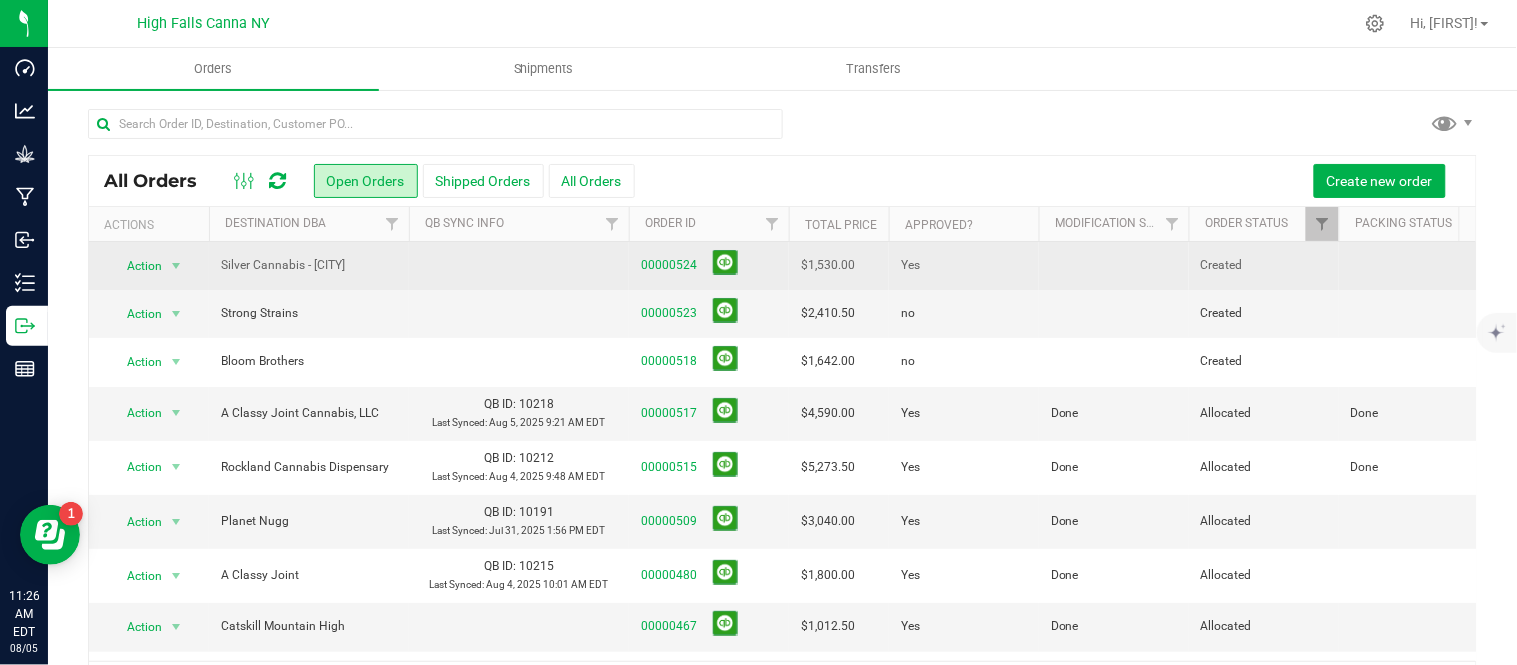 click at bounding box center (1114, 266) 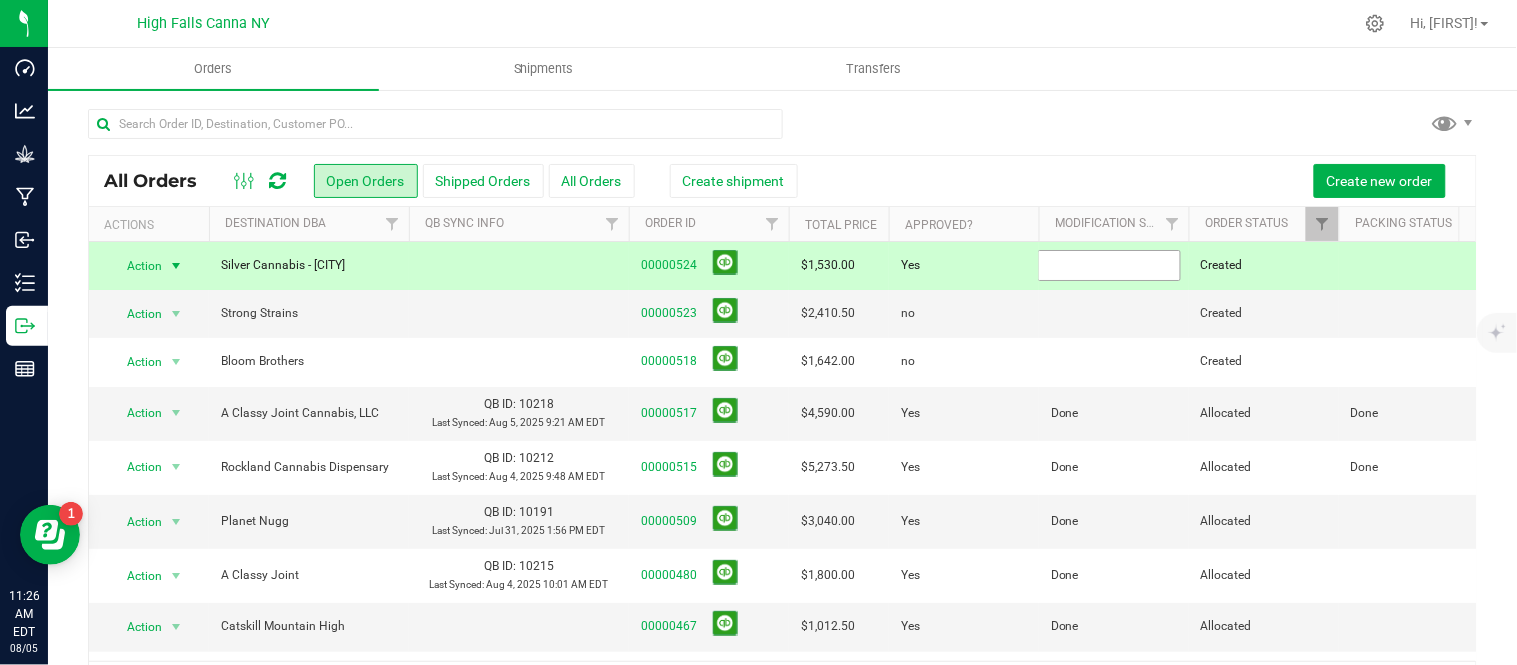 click at bounding box center [1109, 265] 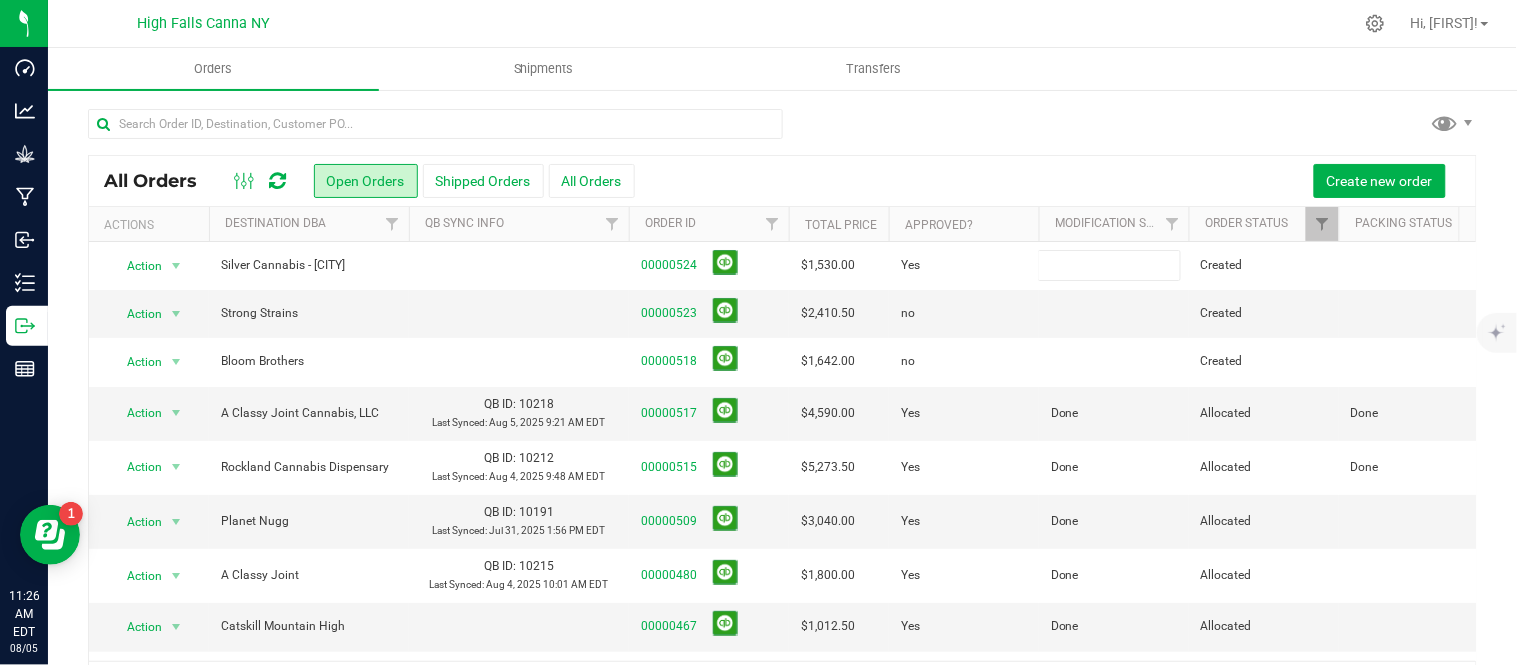 click on "Create new order" at bounding box center (1048, 181) 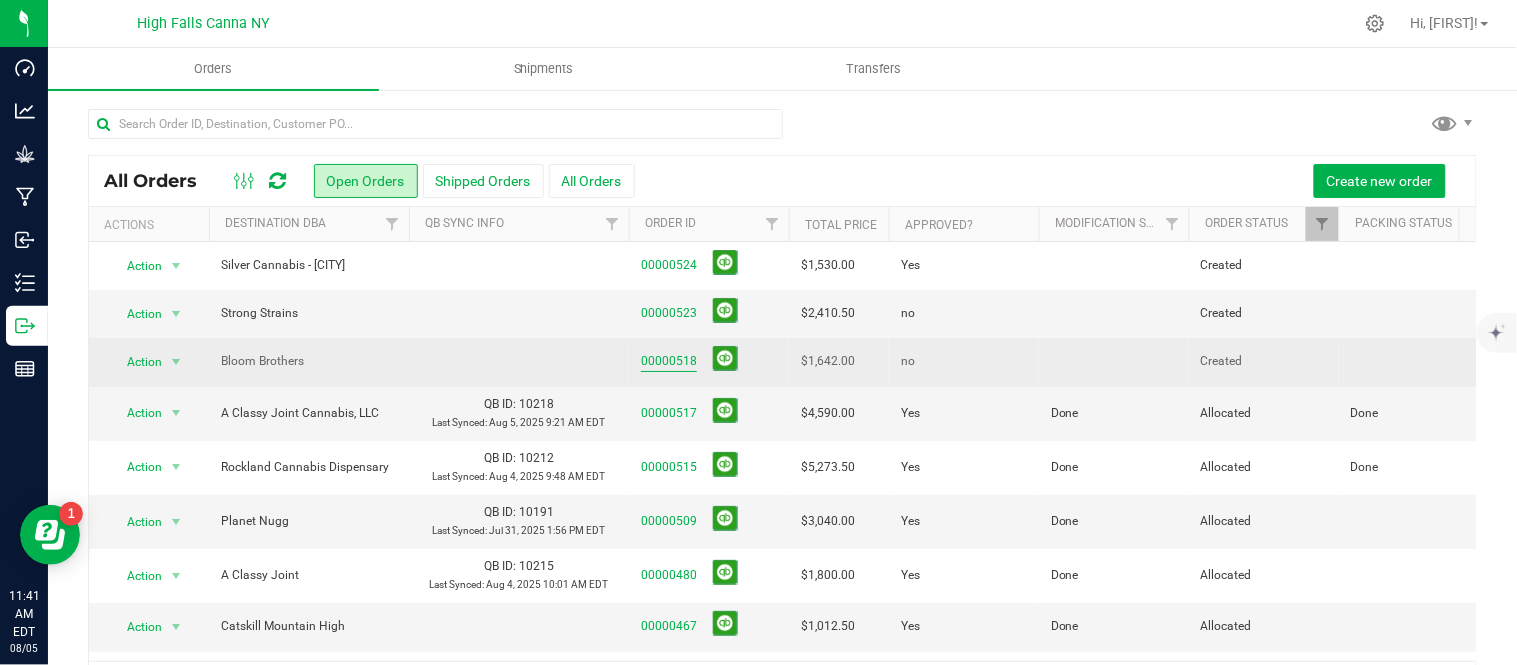 click on "00000518" at bounding box center [669, 361] 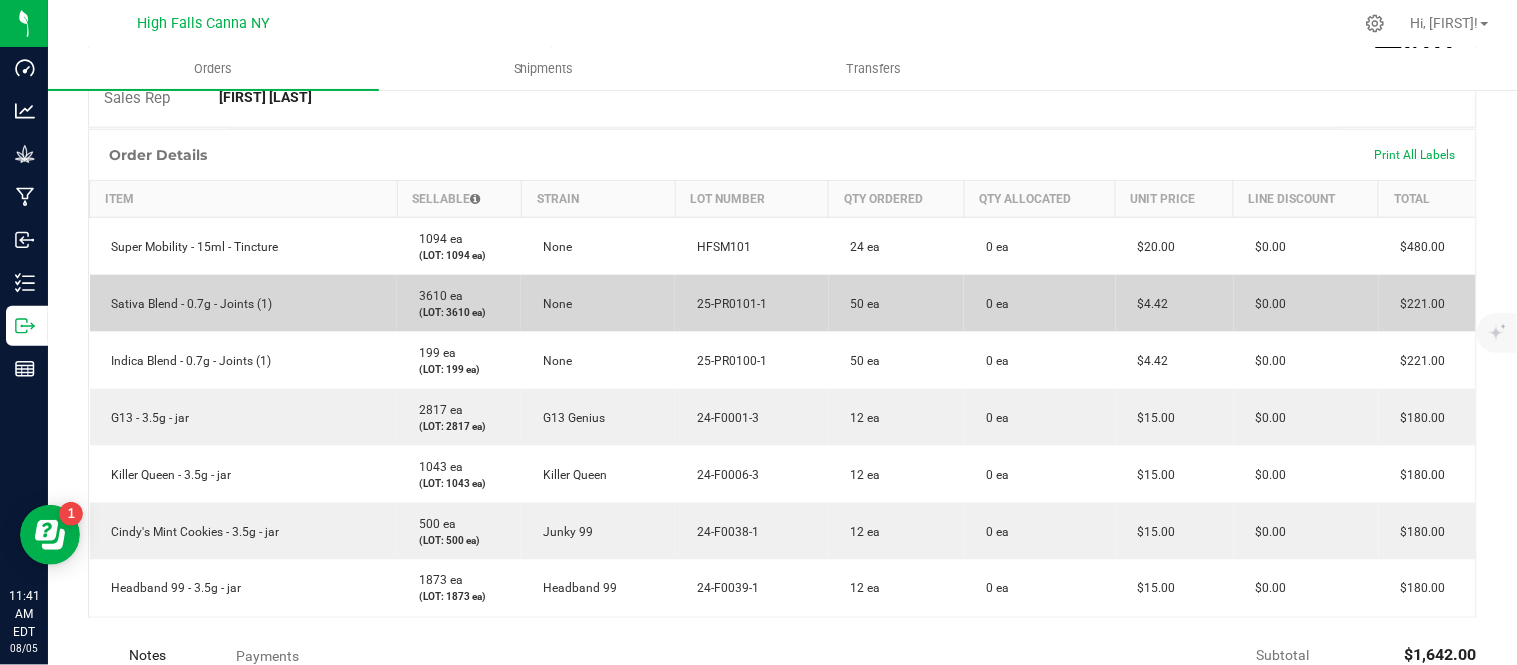 scroll, scrollTop: 555, scrollLeft: 0, axis: vertical 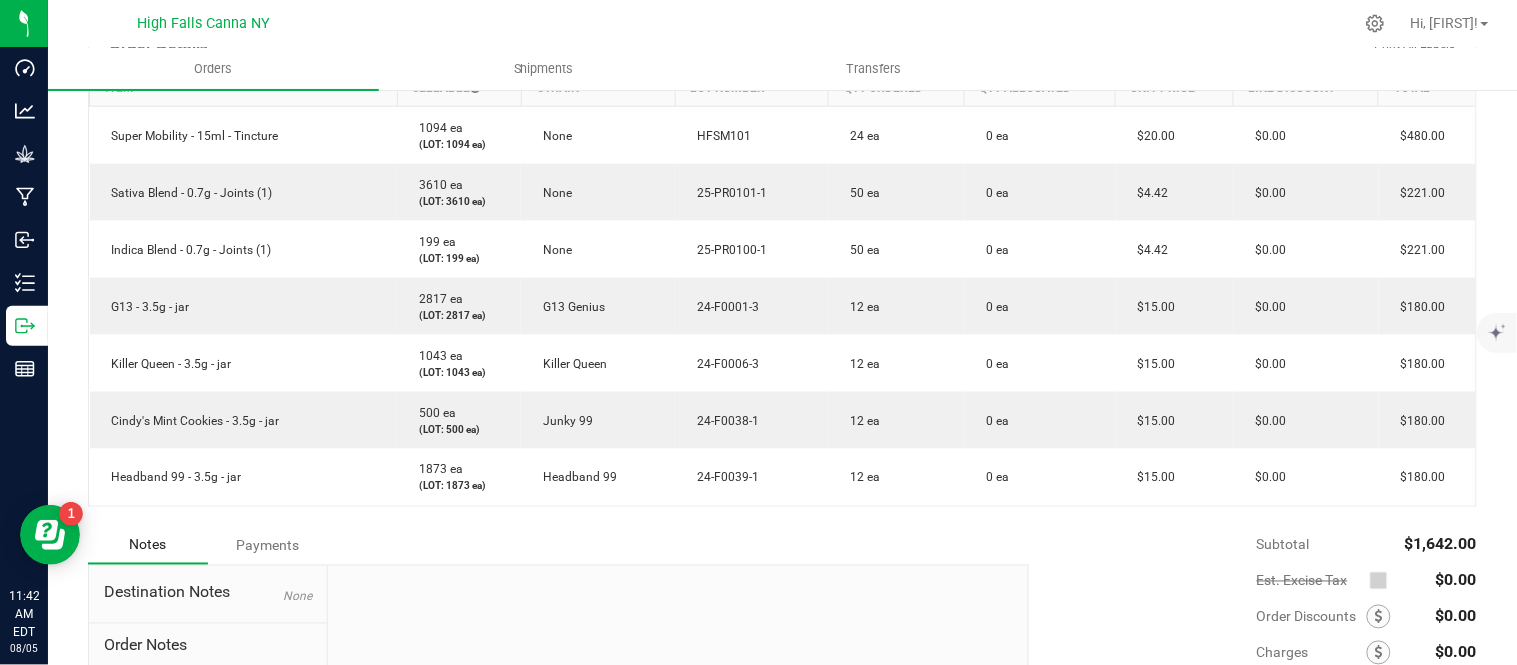 click on "Notes
Payments" at bounding box center (551, 546) 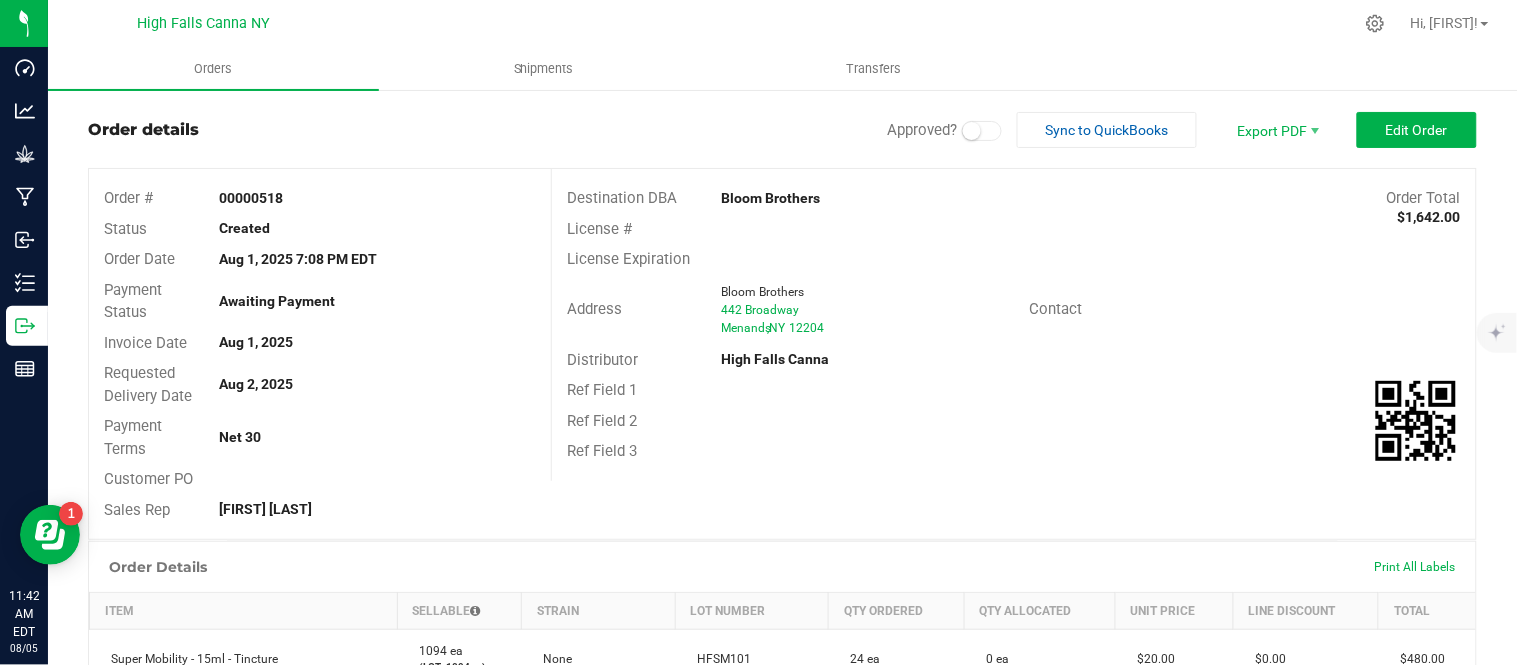 scroll, scrollTop: 0, scrollLeft: 0, axis: both 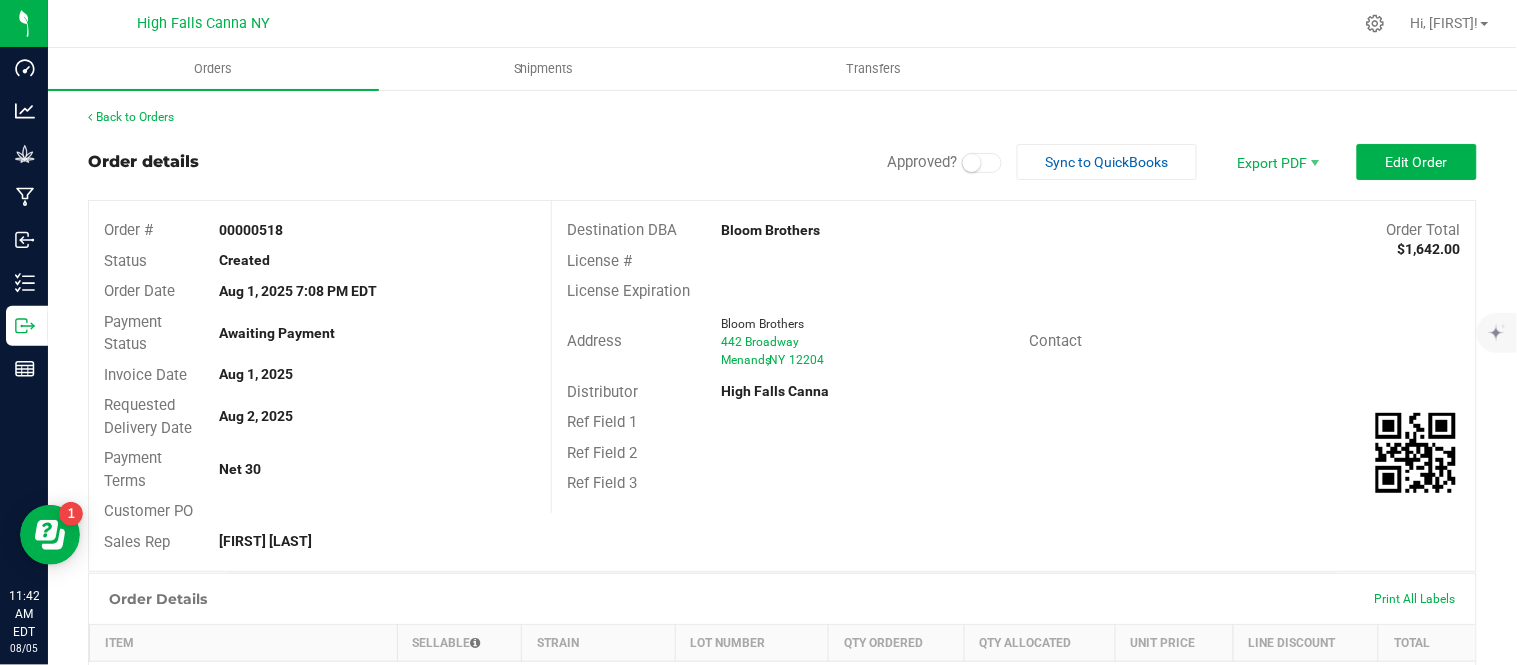 click on "License #" at bounding box center (1014, 261) 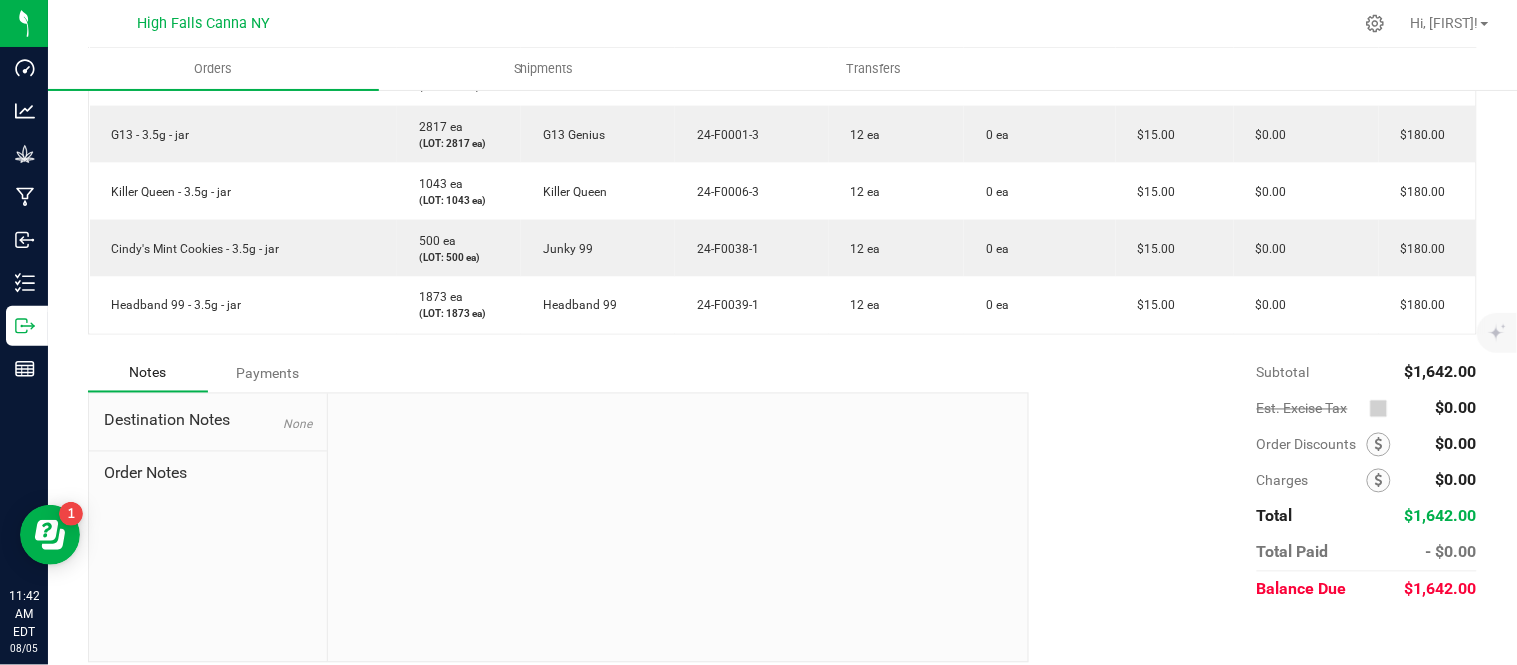 scroll, scrollTop: 791, scrollLeft: 0, axis: vertical 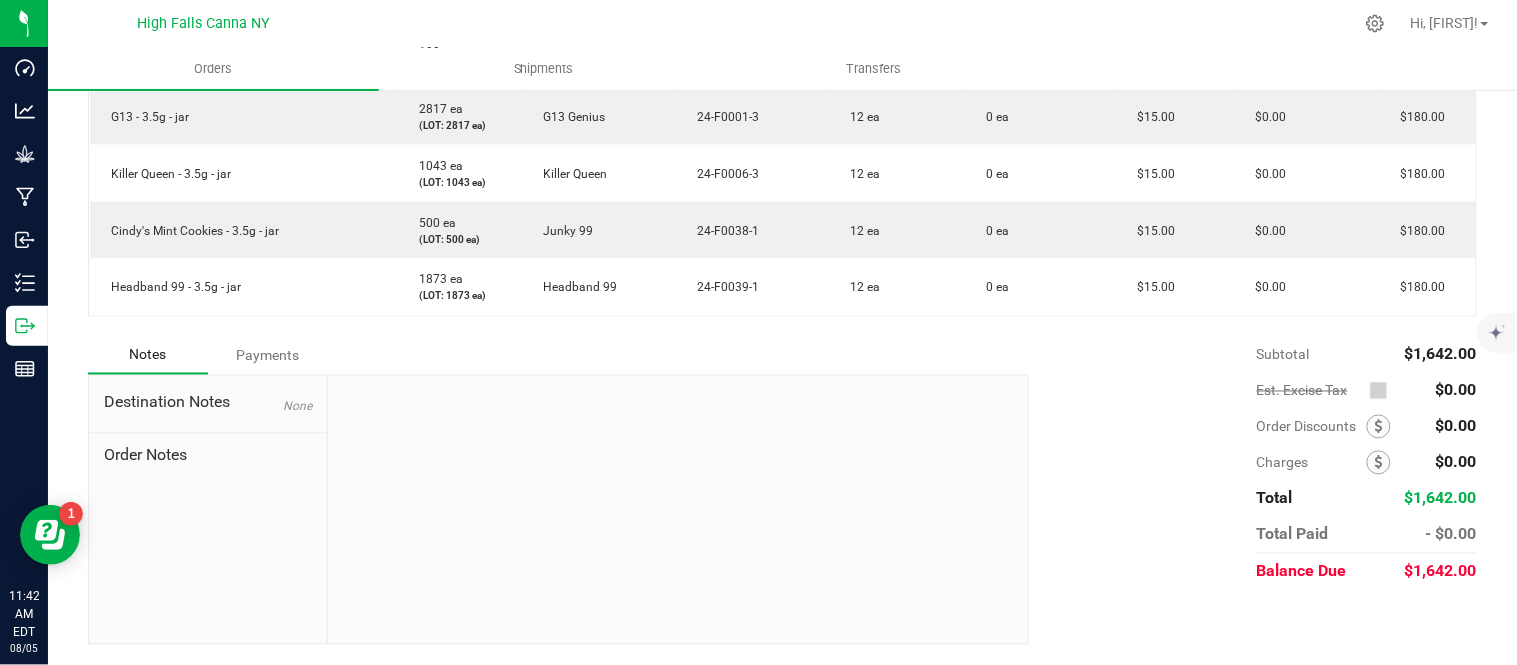 click on "Subtotal
$1,642.00
Est. Excise Tax
$0.00" at bounding box center [1245, 463] 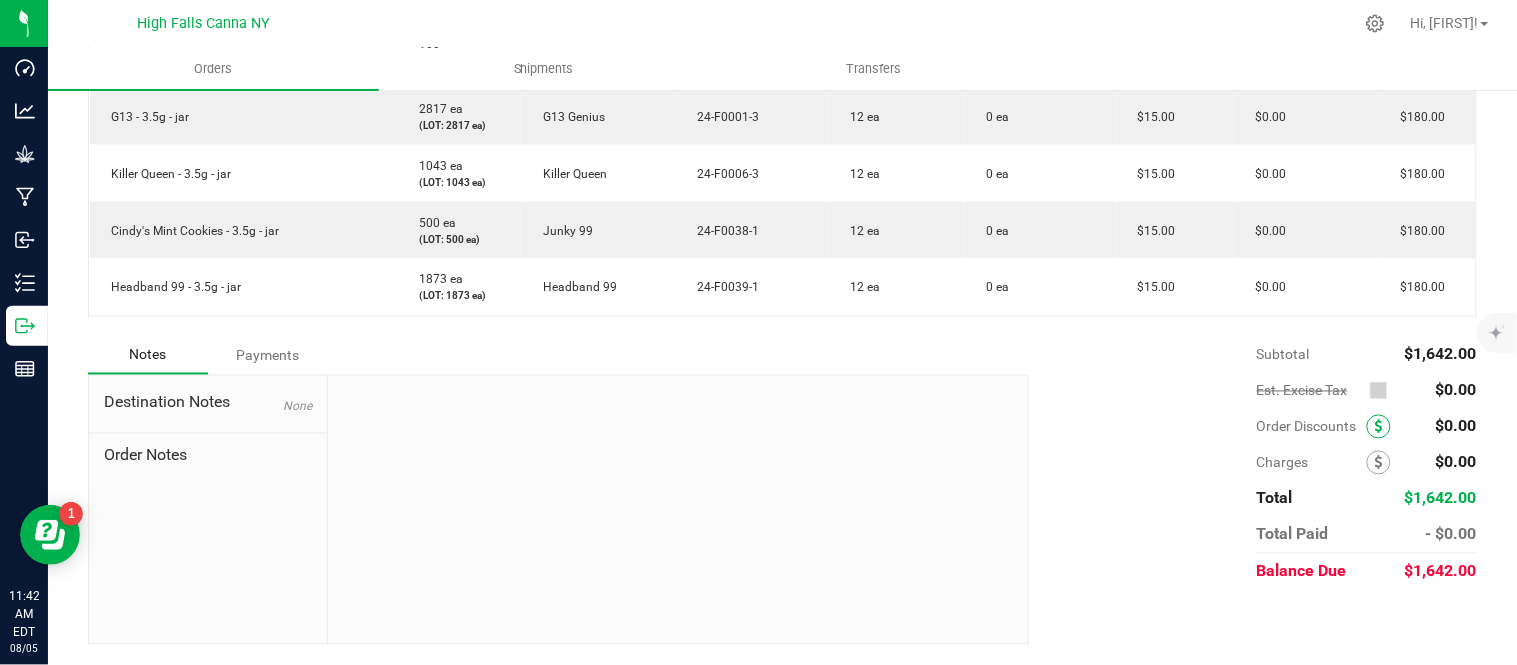 click at bounding box center [1379, 427] 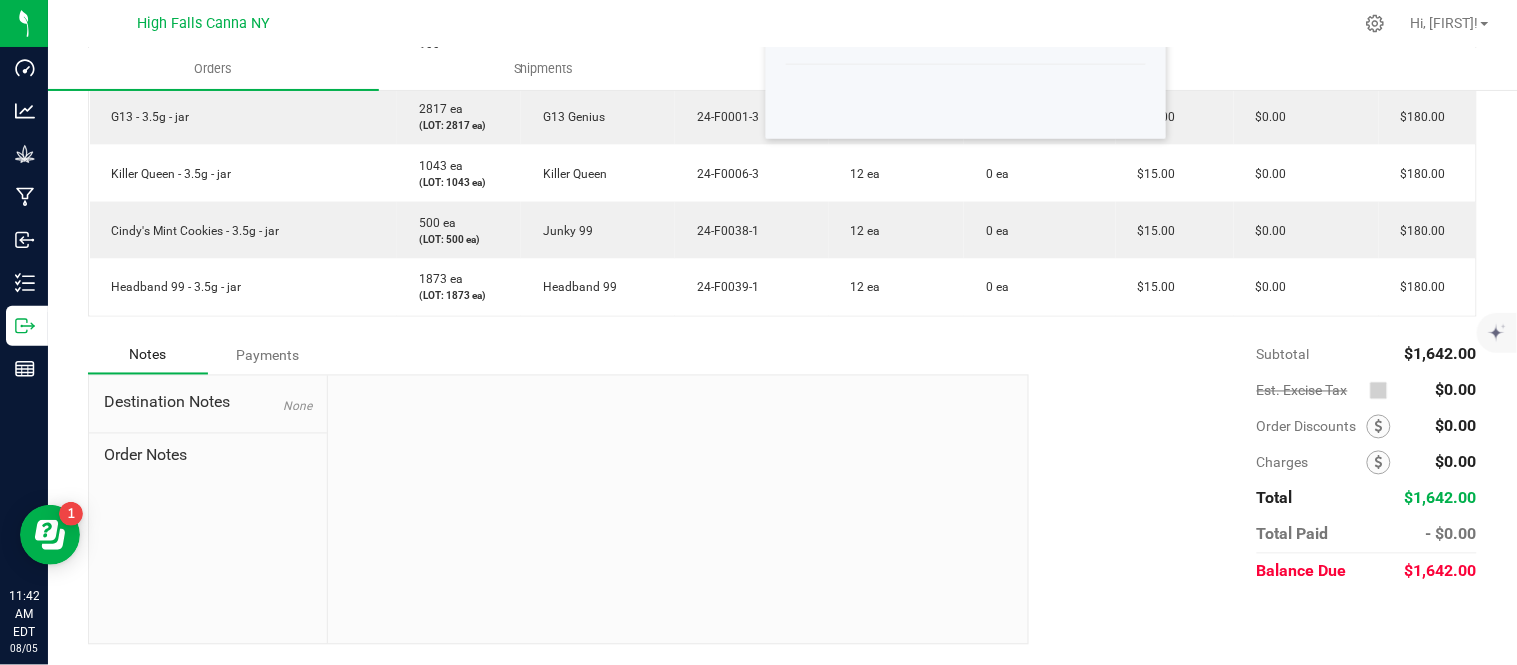 scroll, scrollTop: 568, scrollLeft: 0, axis: vertical 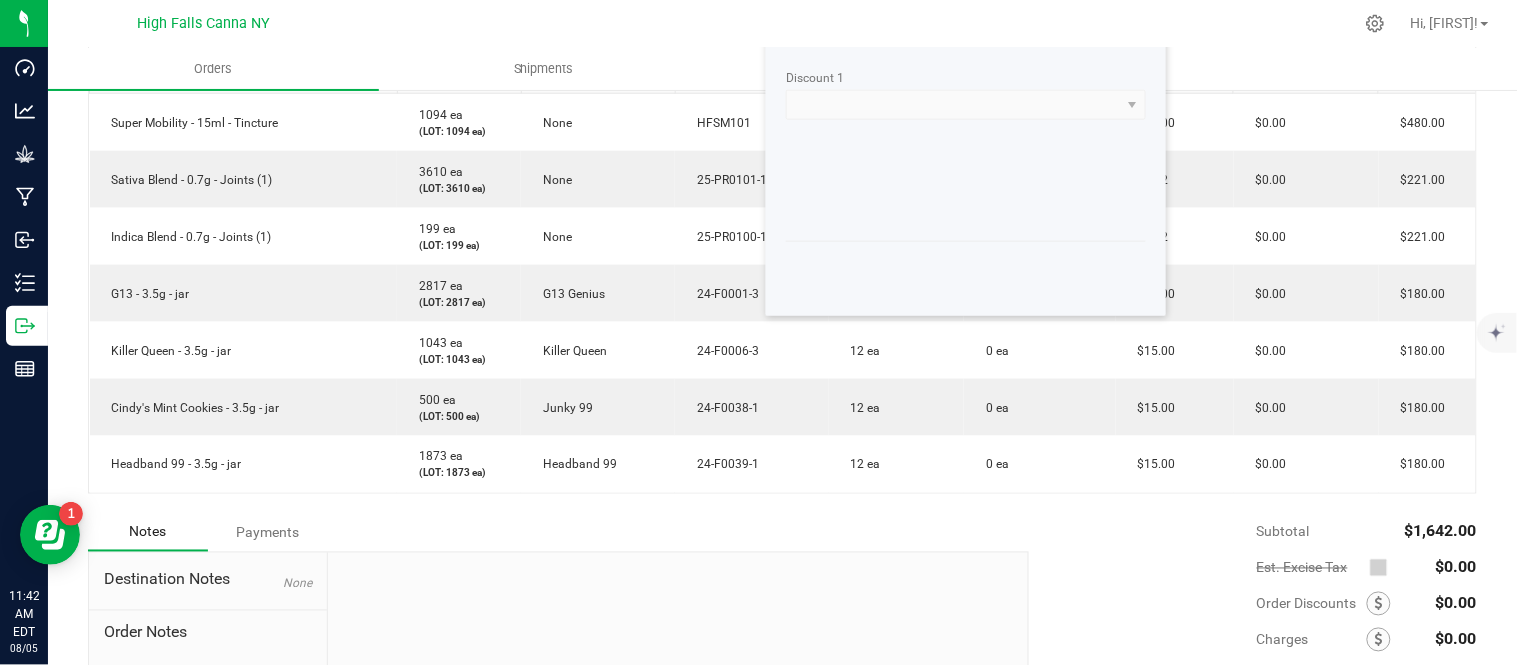 click at bounding box center (966, 105) 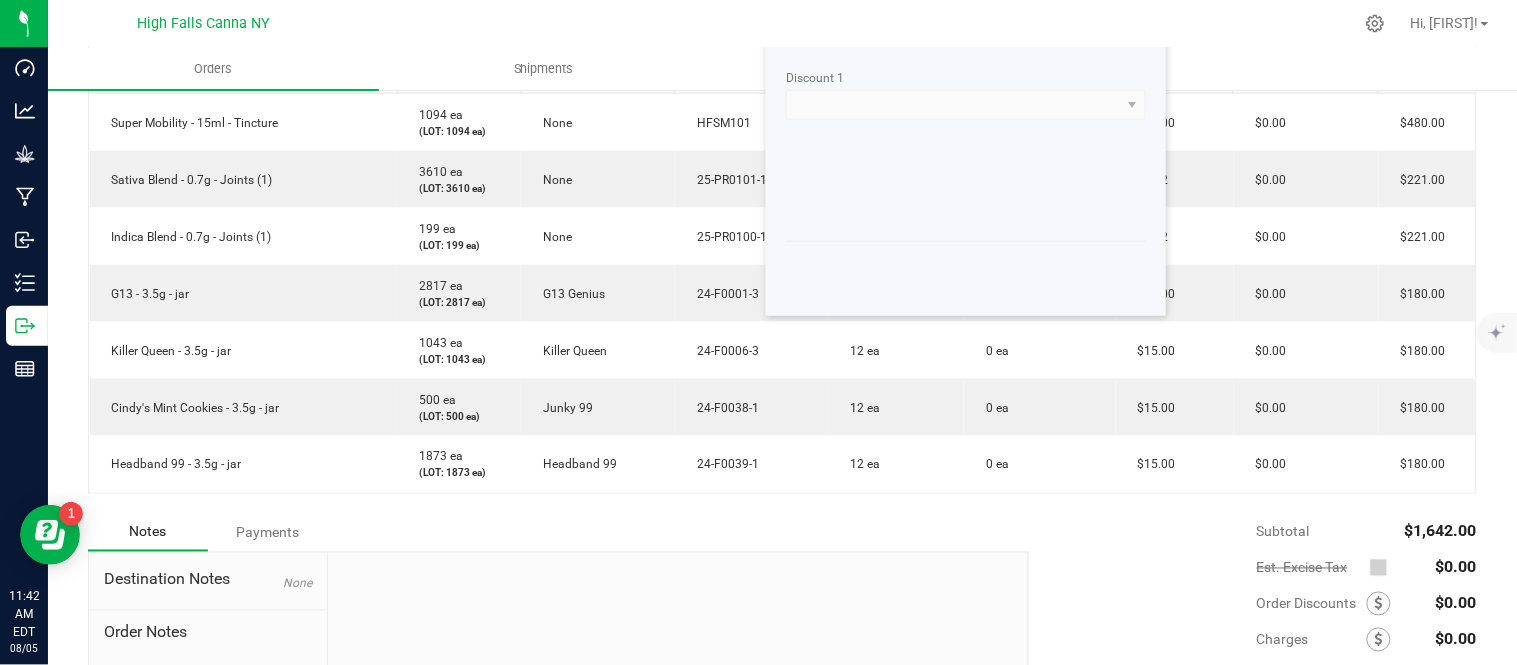 click at bounding box center (966, 105) 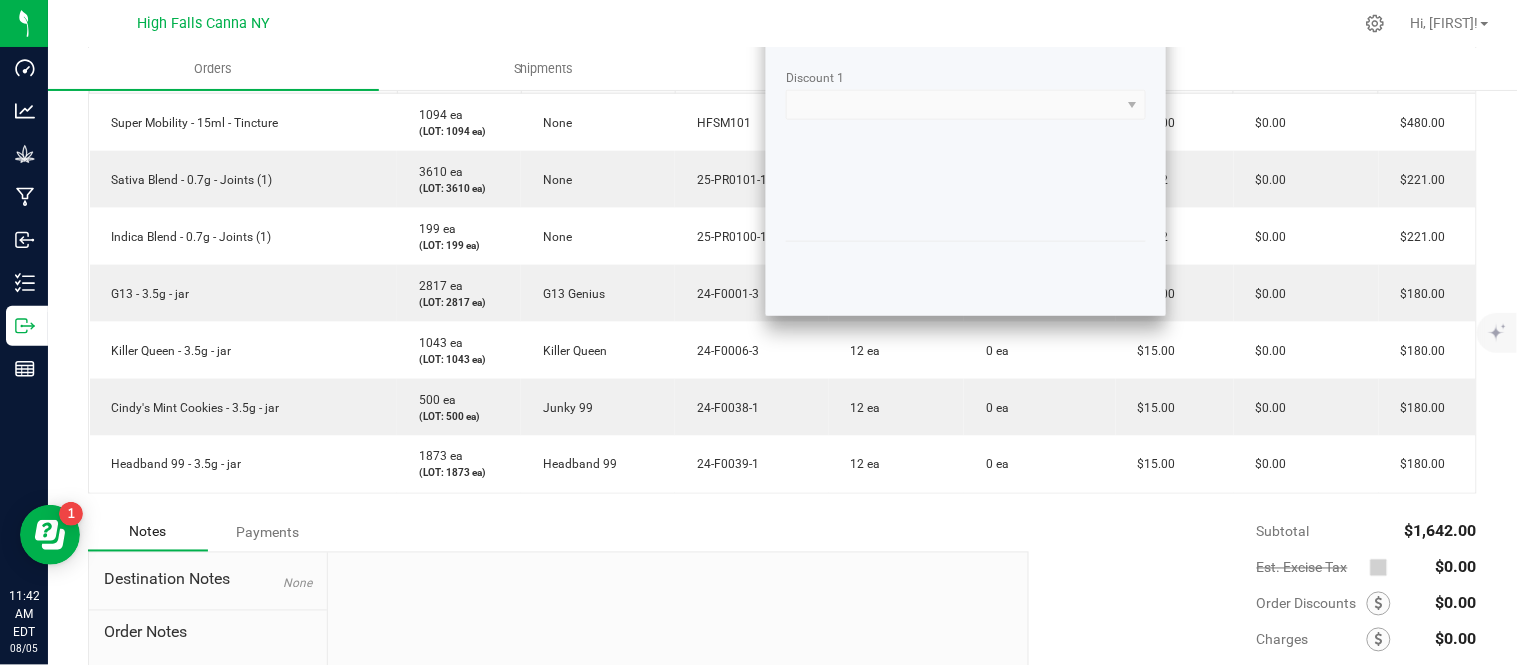 click on "Subtotal
$1,642.00
Est. Excise Tax
$0.00" at bounding box center [1245, 640] 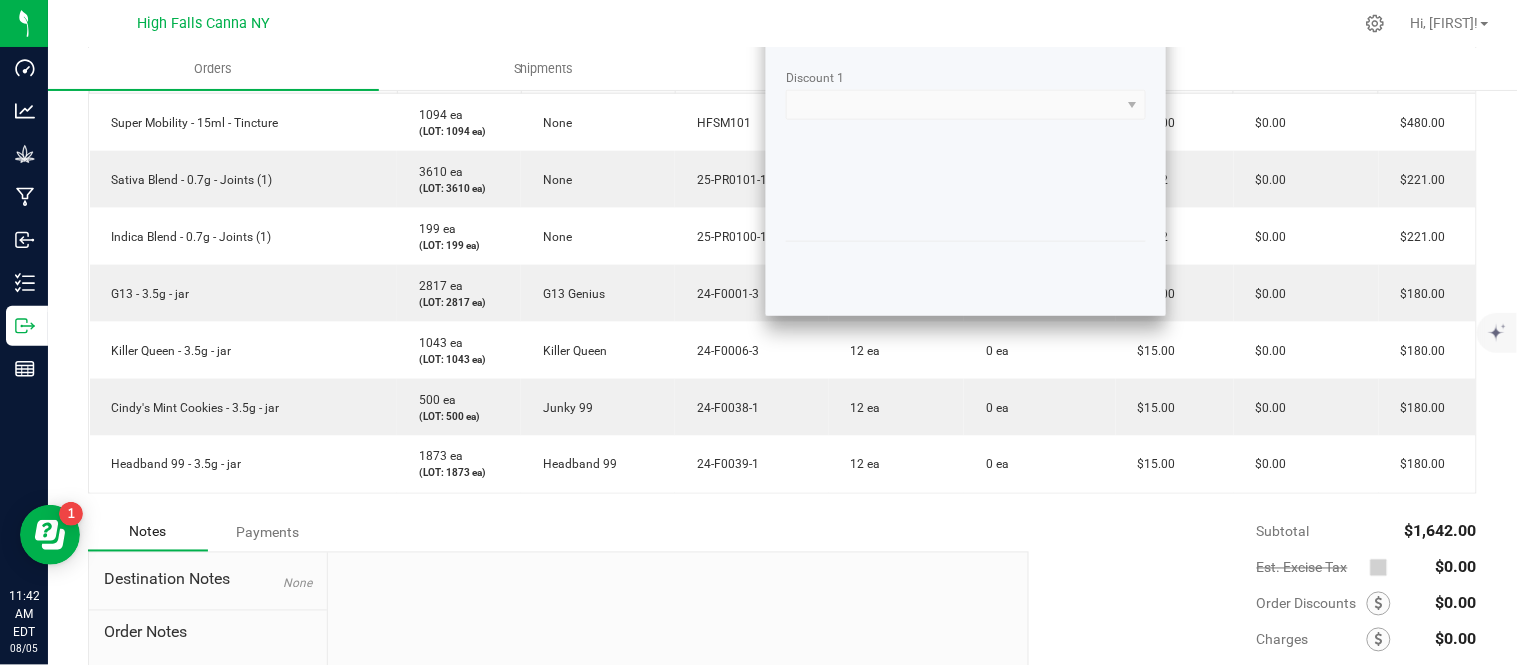 scroll, scrollTop: 457, scrollLeft: 0, axis: vertical 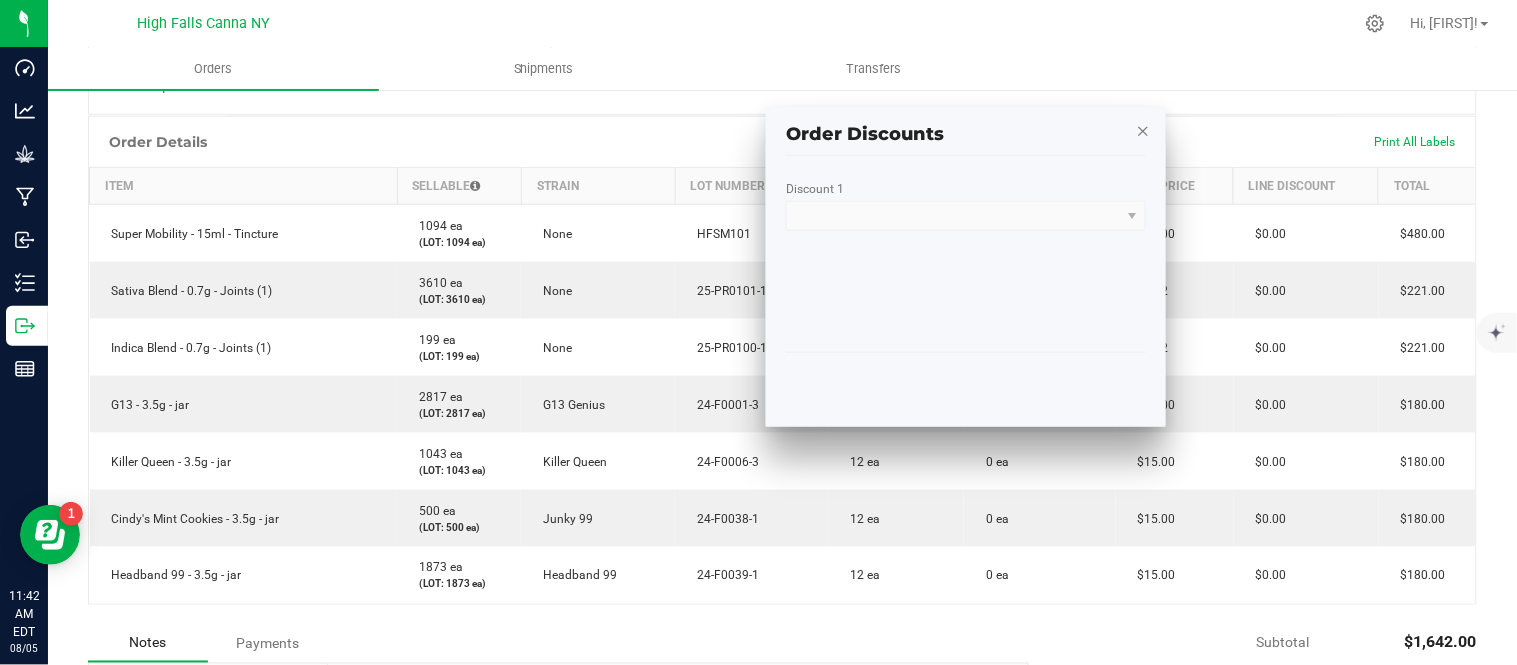 click at bounding box center [1143, 130] 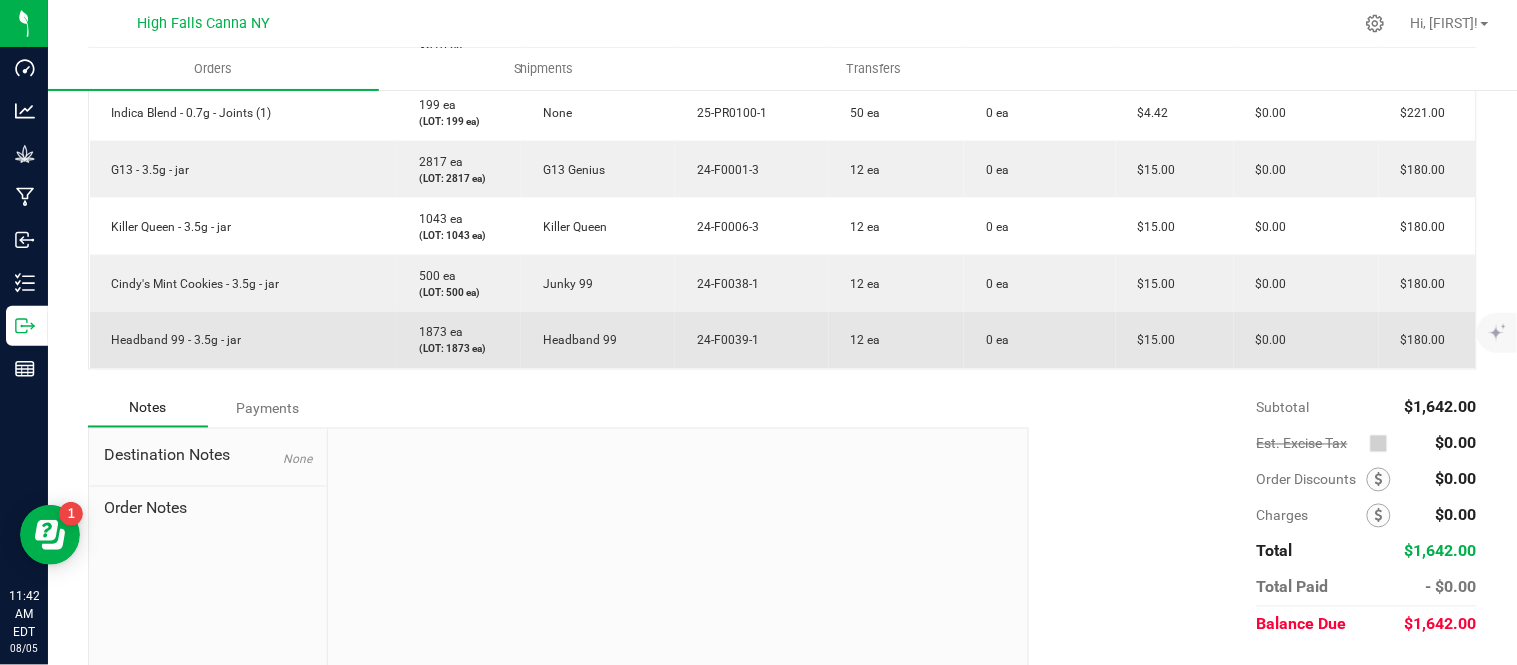 scroll, scrollTop: 791, scrollLeft: 0, axis: vertical 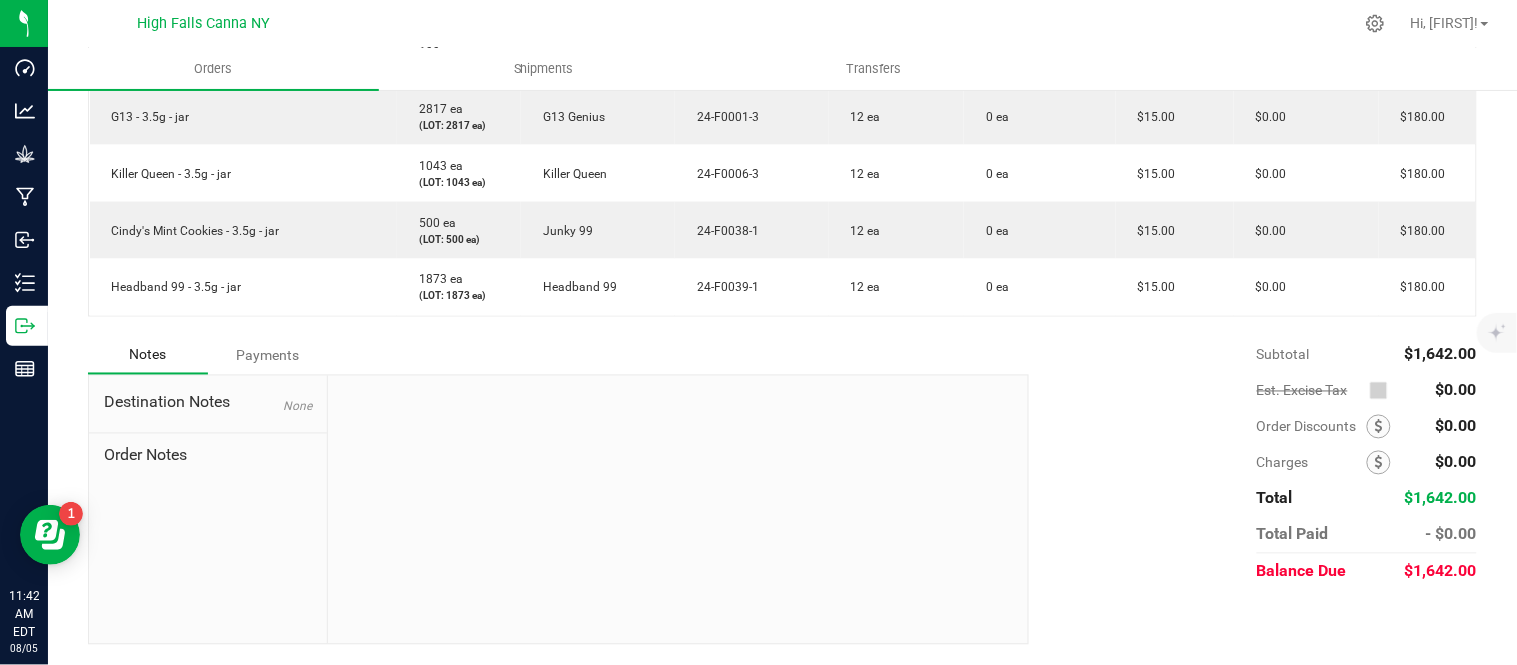 click on "Subtotal
$1,642.00
Est. Excise Tax
$0.00" at bounding box center (1245, 463) 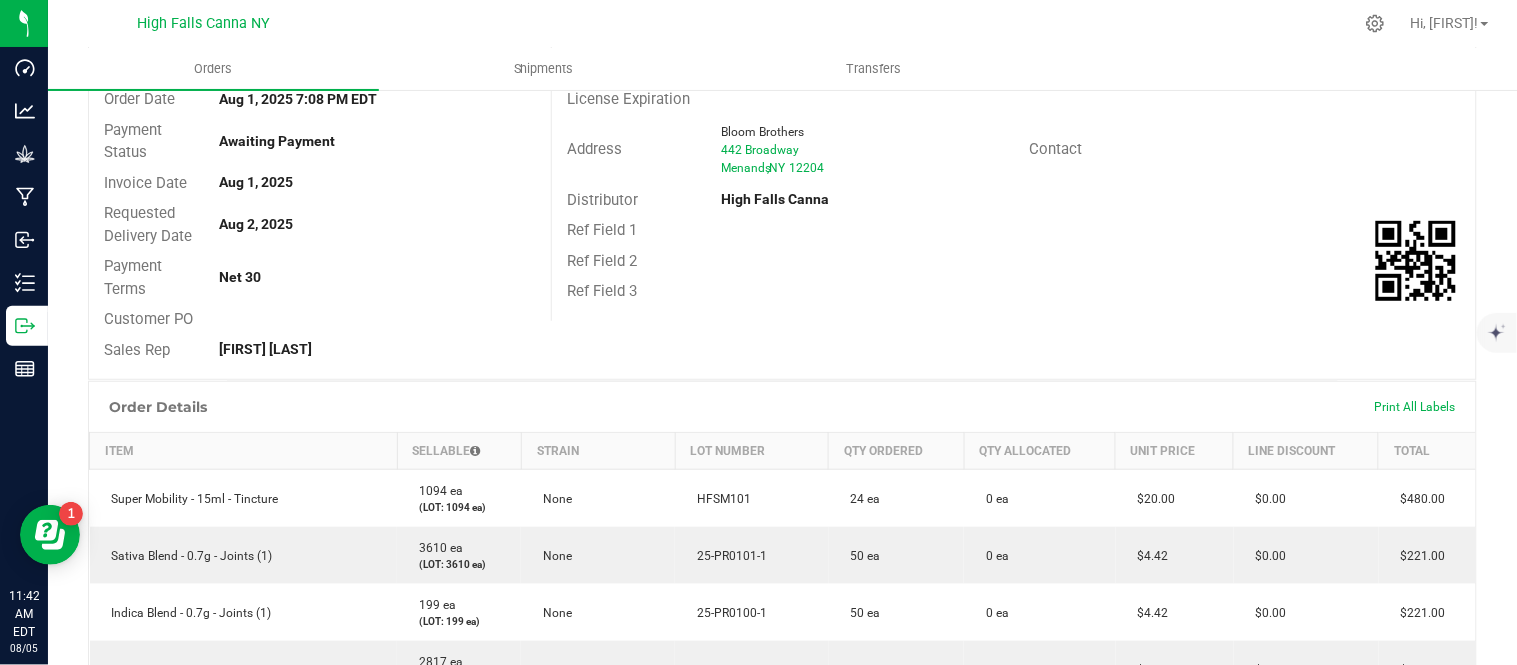 scroll, scrollTop: 0, scrollLeft: 0, axis: both 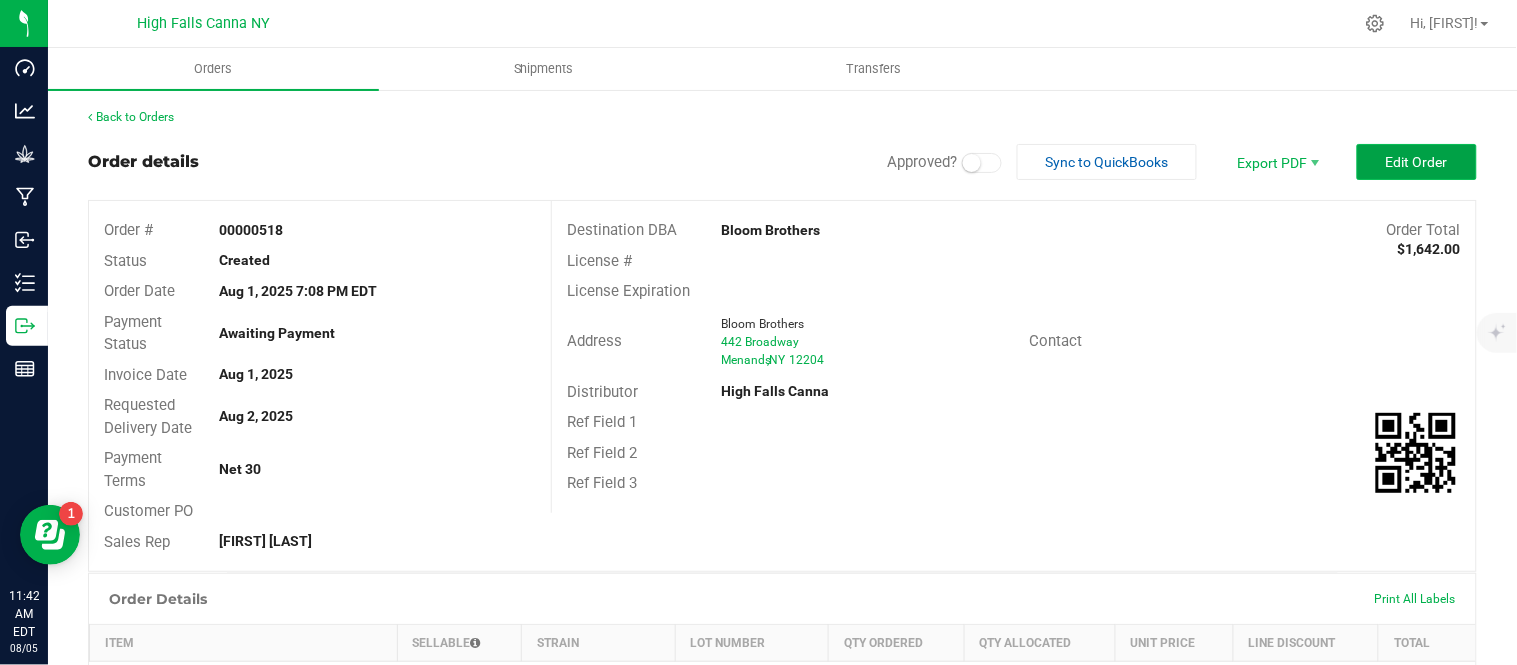 click on "Edit Order" at bounding box center (1417, 162) 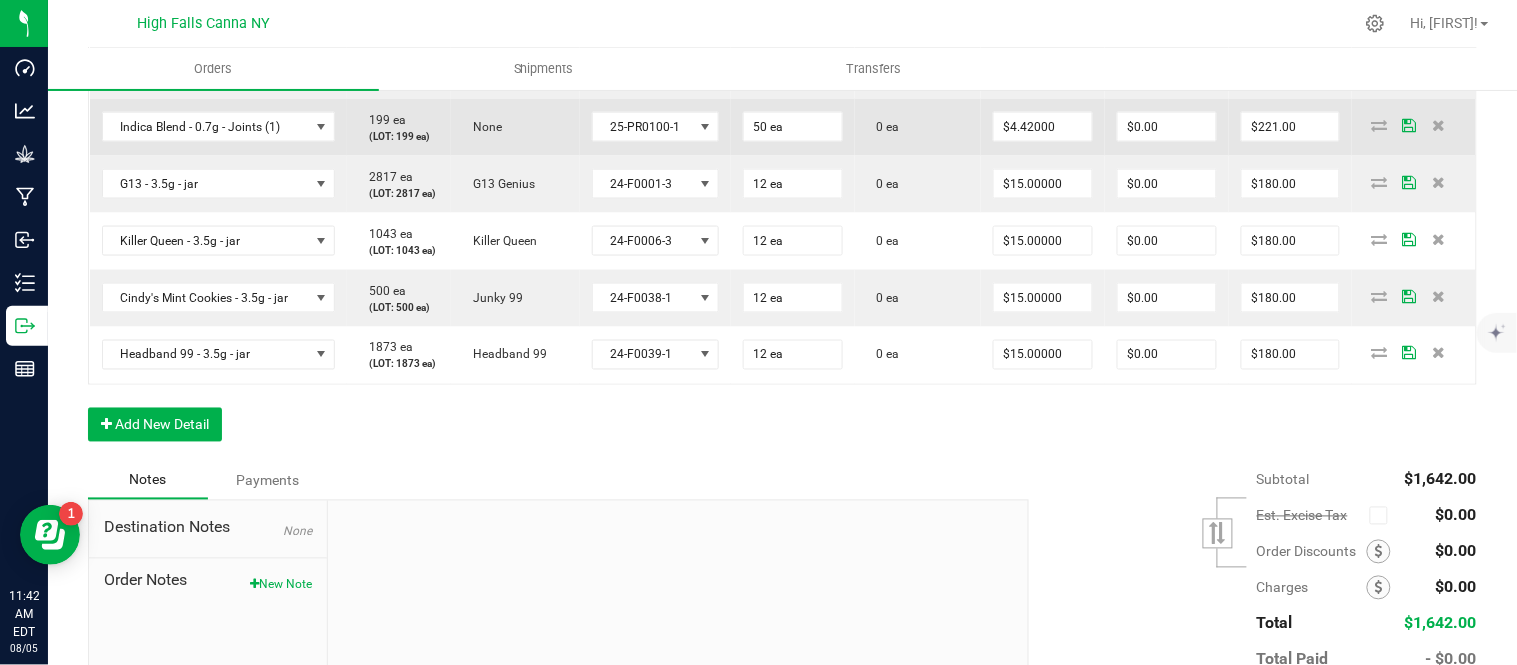 scroll, scrollTop: 981, scrollLeft: 0, axis: vertical 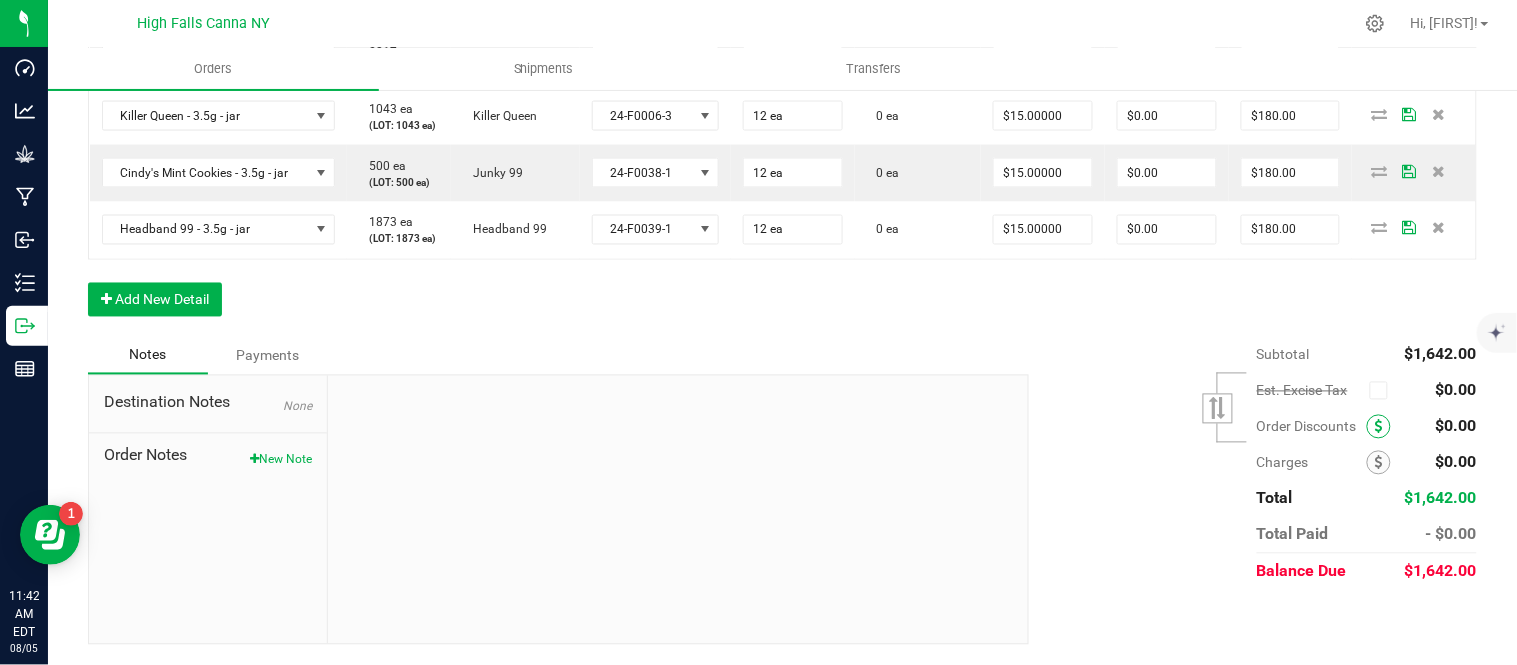 click at bounding box center [1379, 427] 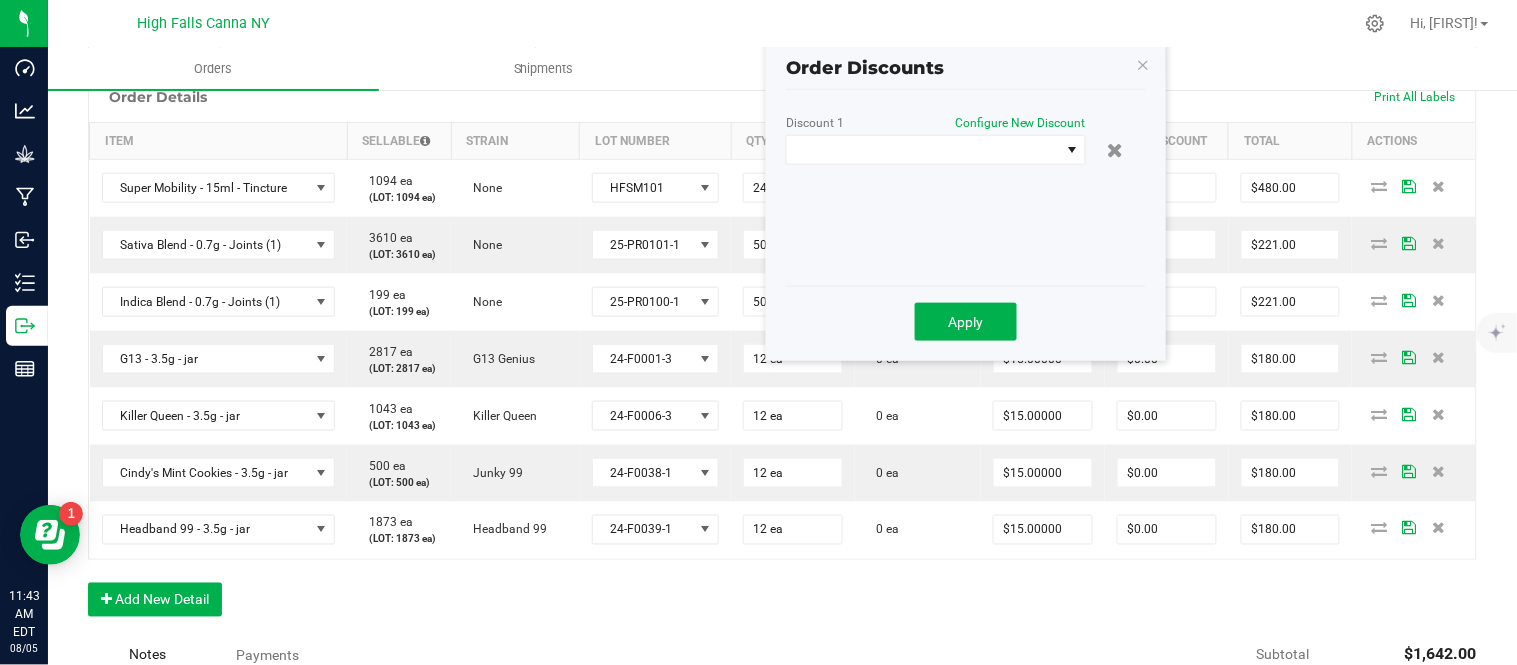 scroll, scrollTop: 425, scrollLeft: 0, axis: vertical 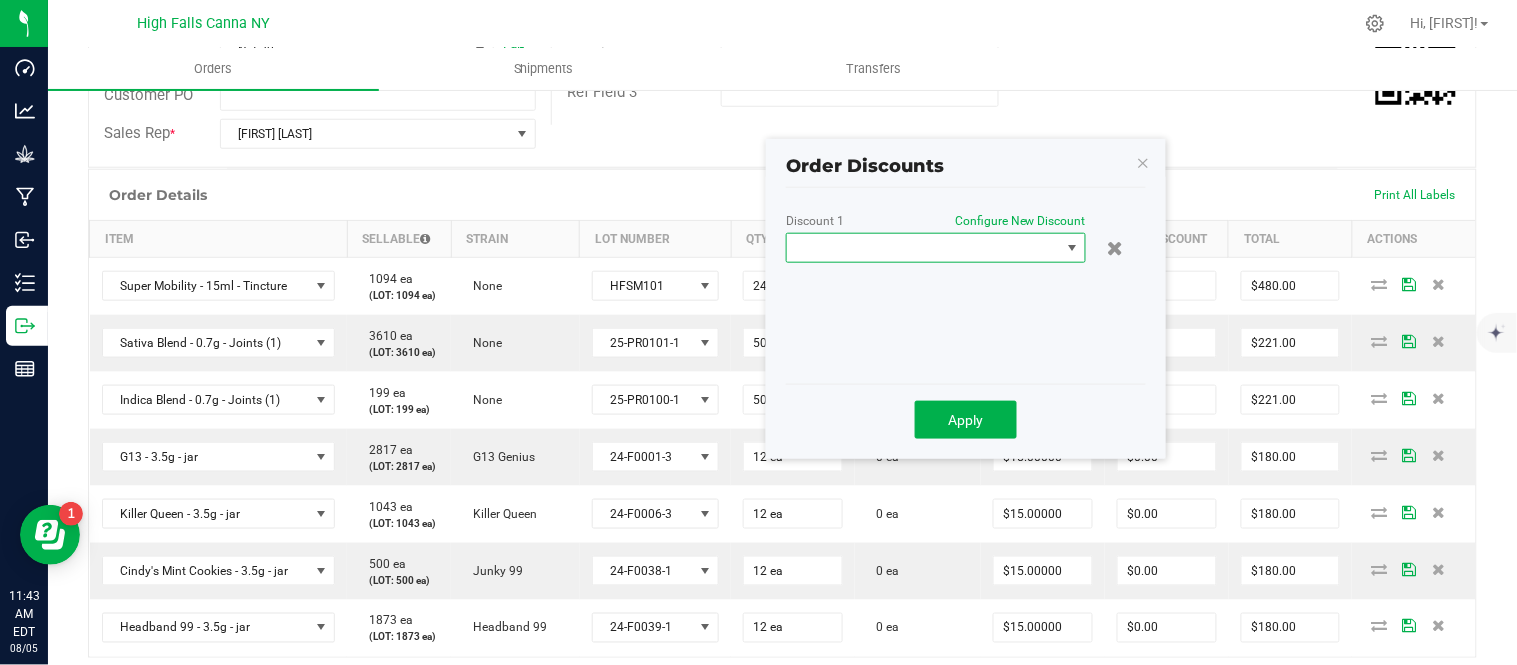 click at bounding box center (923, 248) 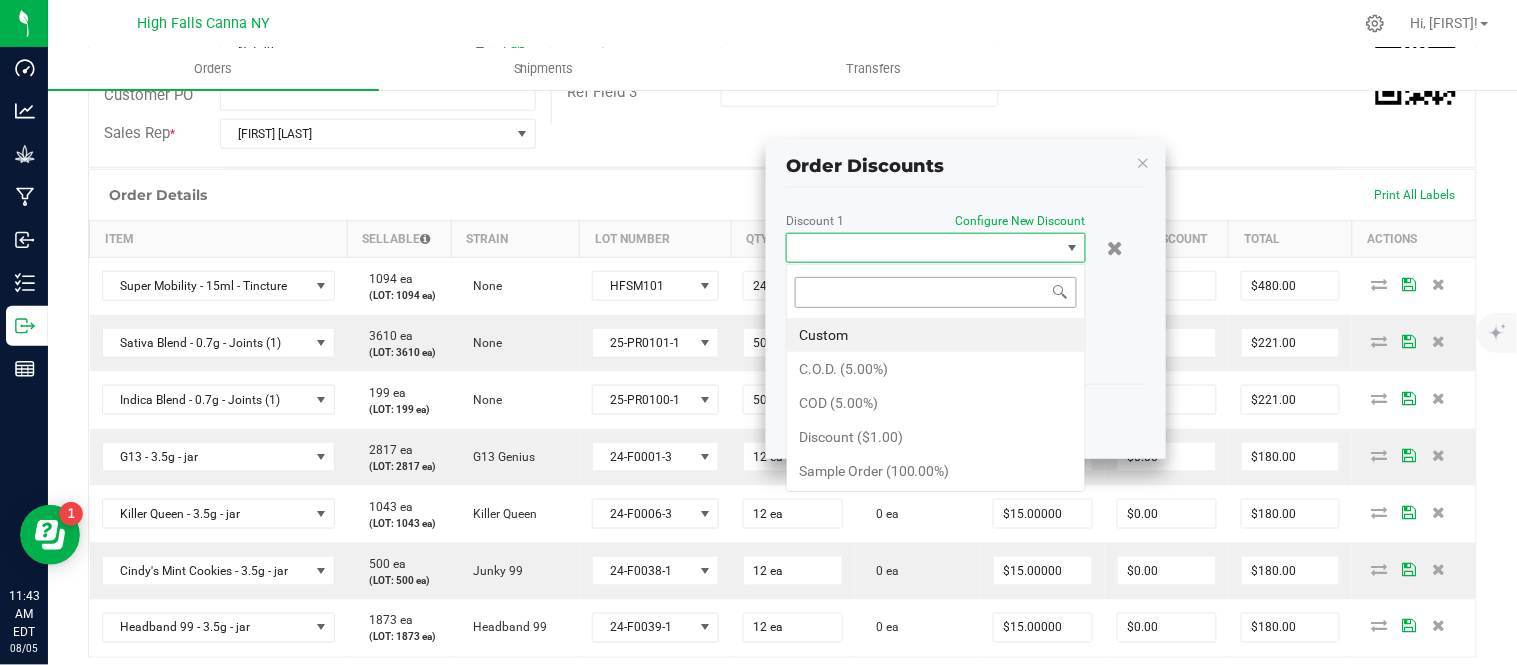 scroll, scrollTop: 99970, scrollLeft: 99700, axis: both 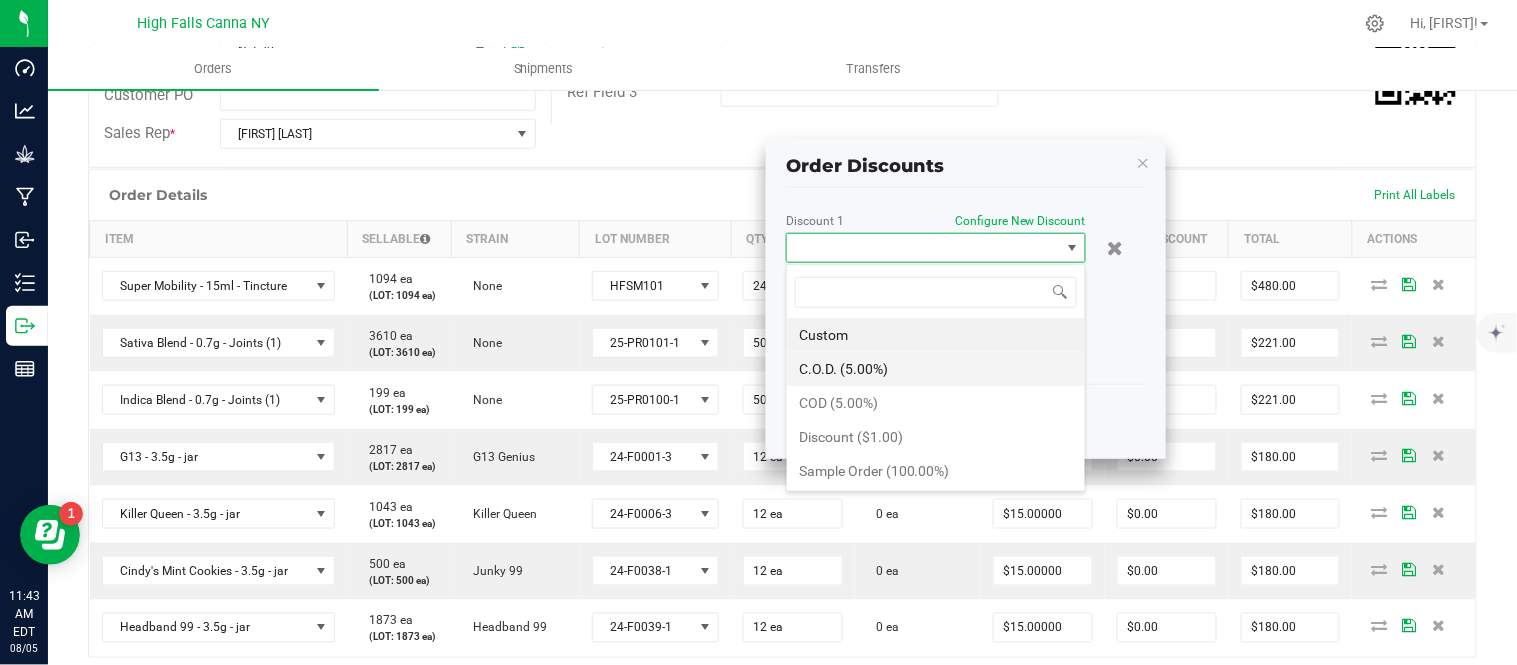 click on "C.O.D. (5.00%)" at bounding box center [936, 369] 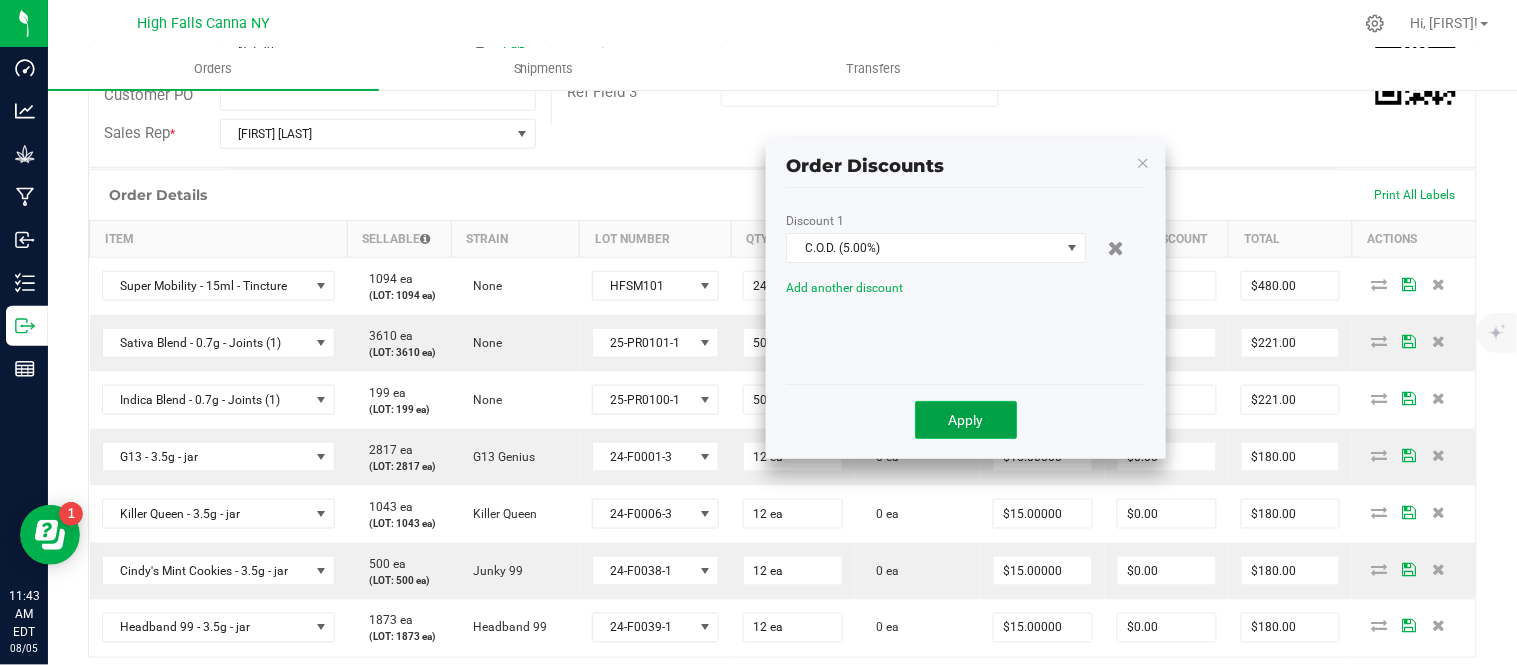 click on "Apply" at bounding box center (966, 420) 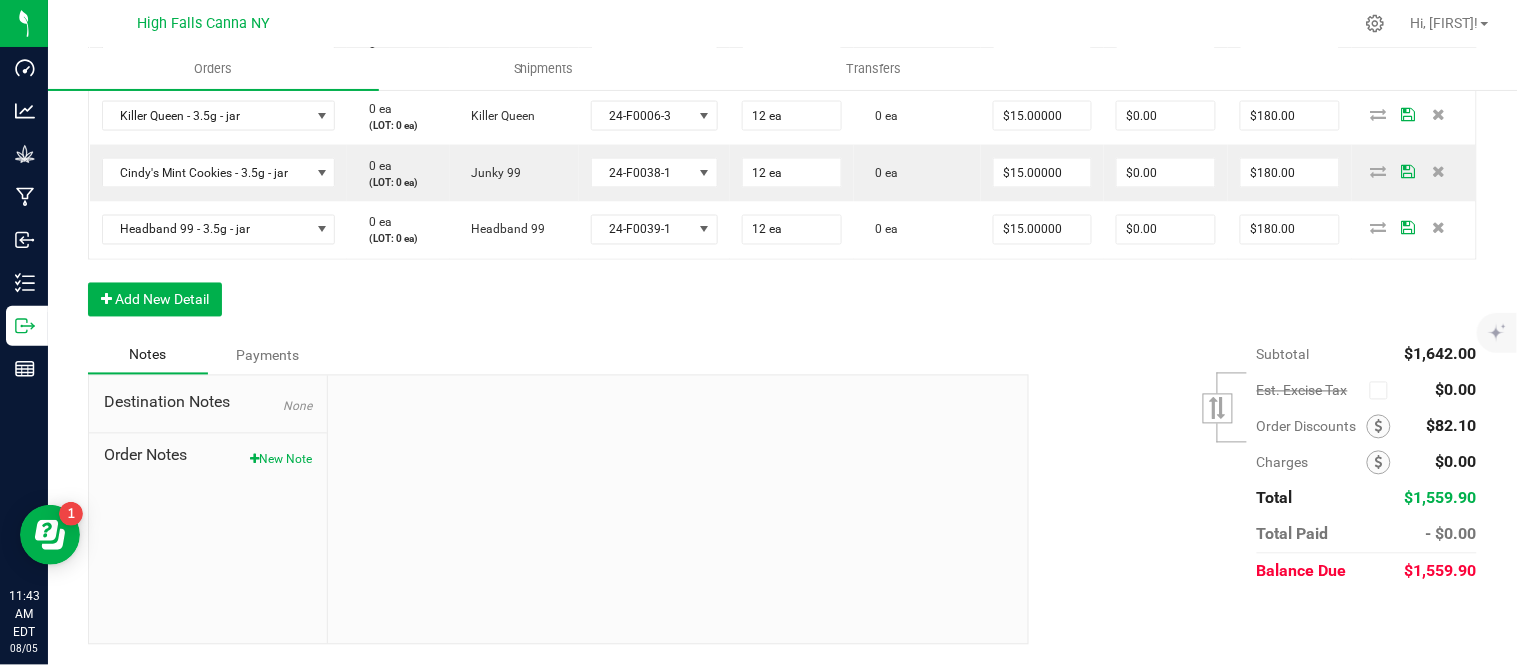scroll, scrollTop: 884, scrollLeft: 0, axis: vertical 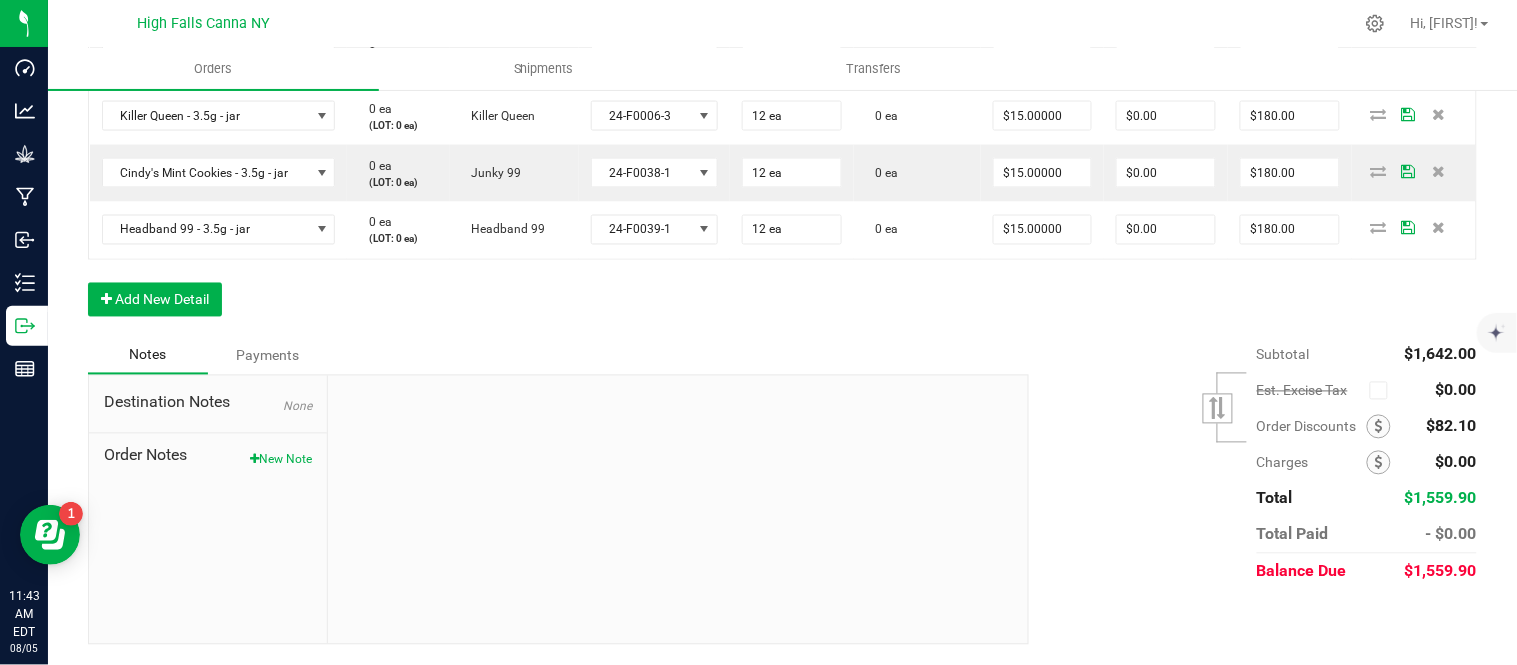 click on "Subtotal
$1,642.00
Est. Excise Tax" at bounding box center [1245, 463] 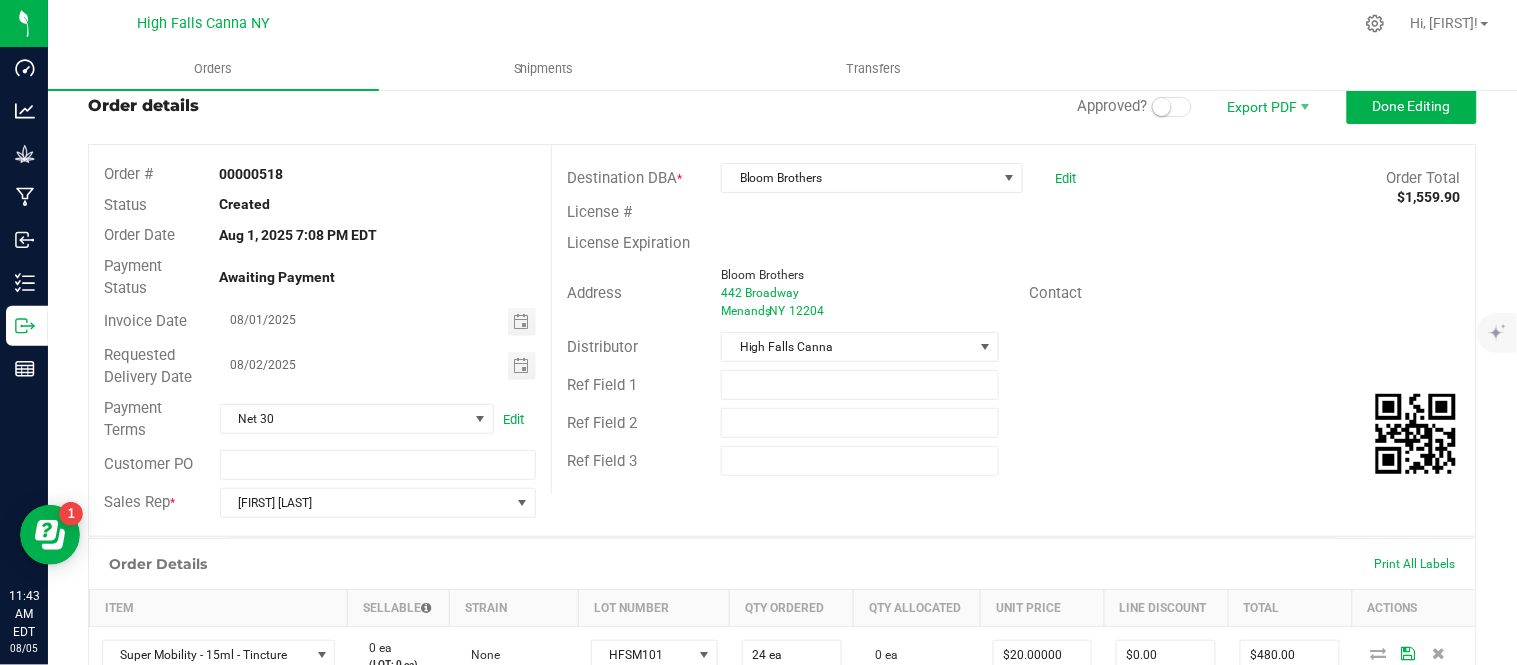 scroll, scrollTop: 0, scrollLeft: 0, axis: both 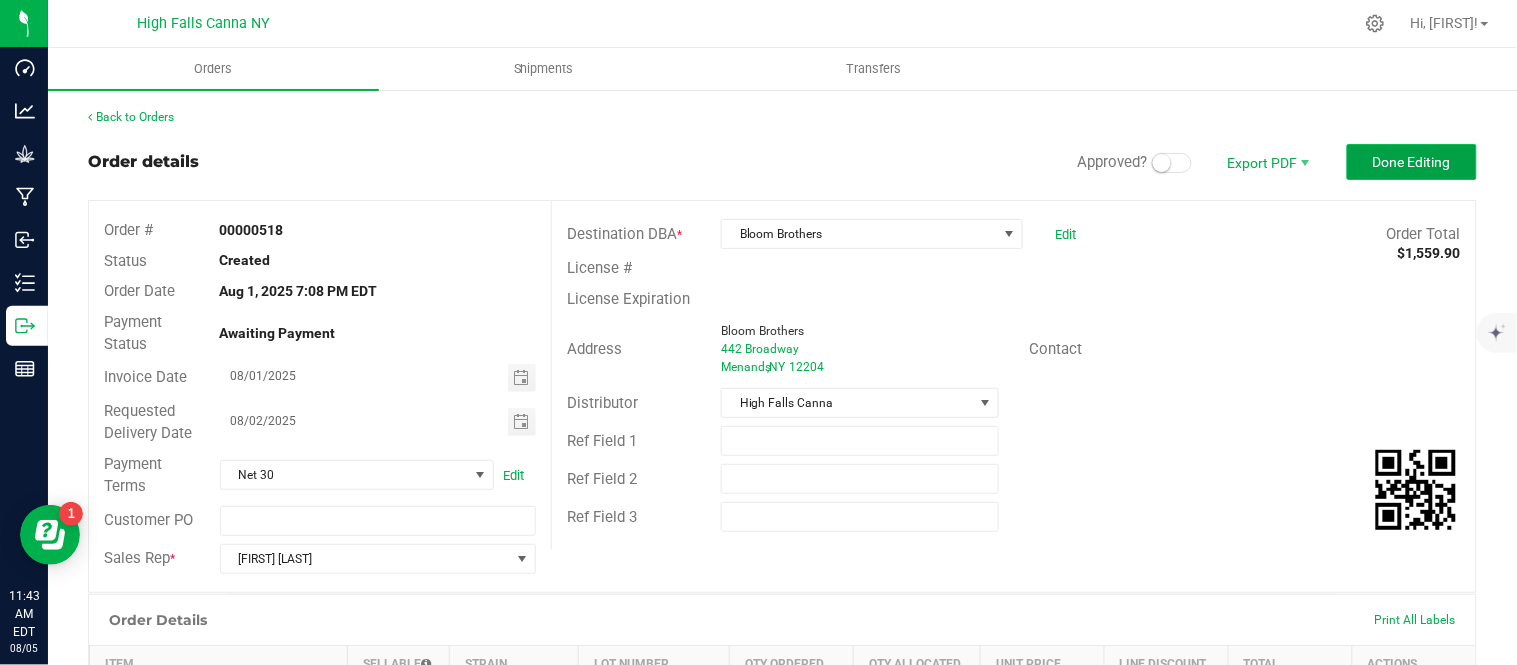 click on "Done Editing" at bounding box center (1412, 162) 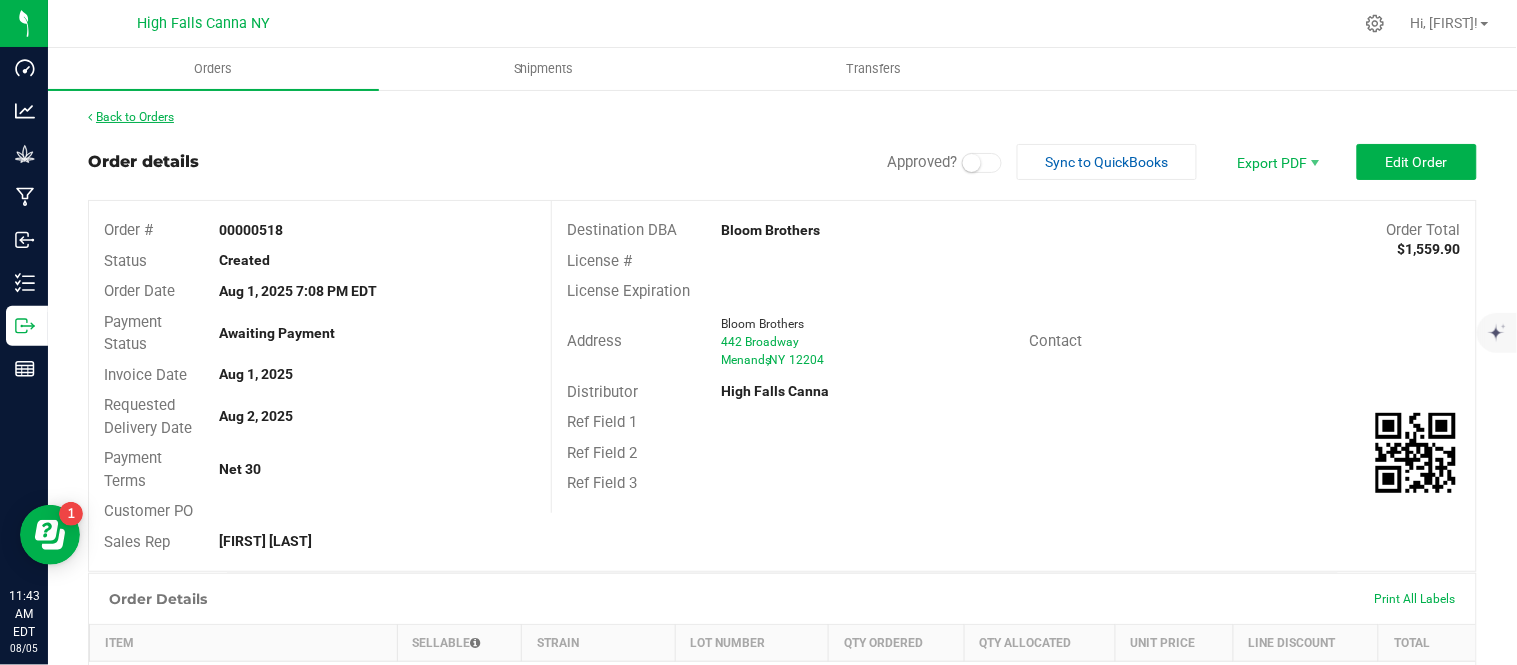 click on "Back to Orders" at bounding box center [131, 117] 